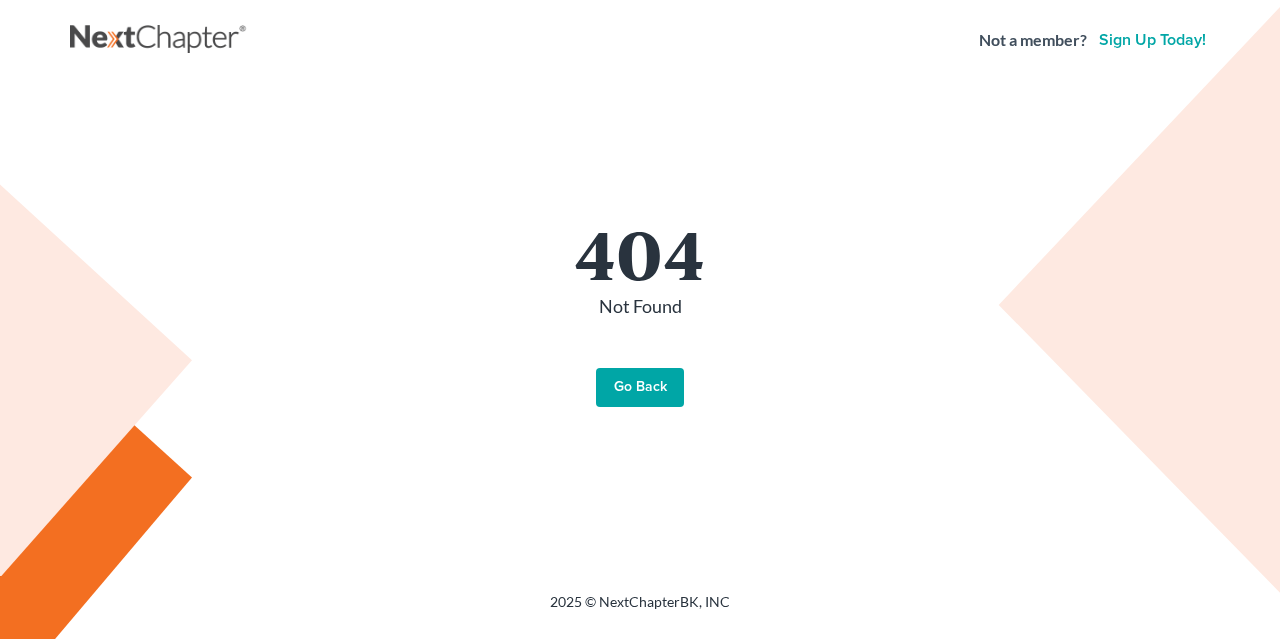 scroll, scrollTop: 0, scrollLeft: 0, axis: both 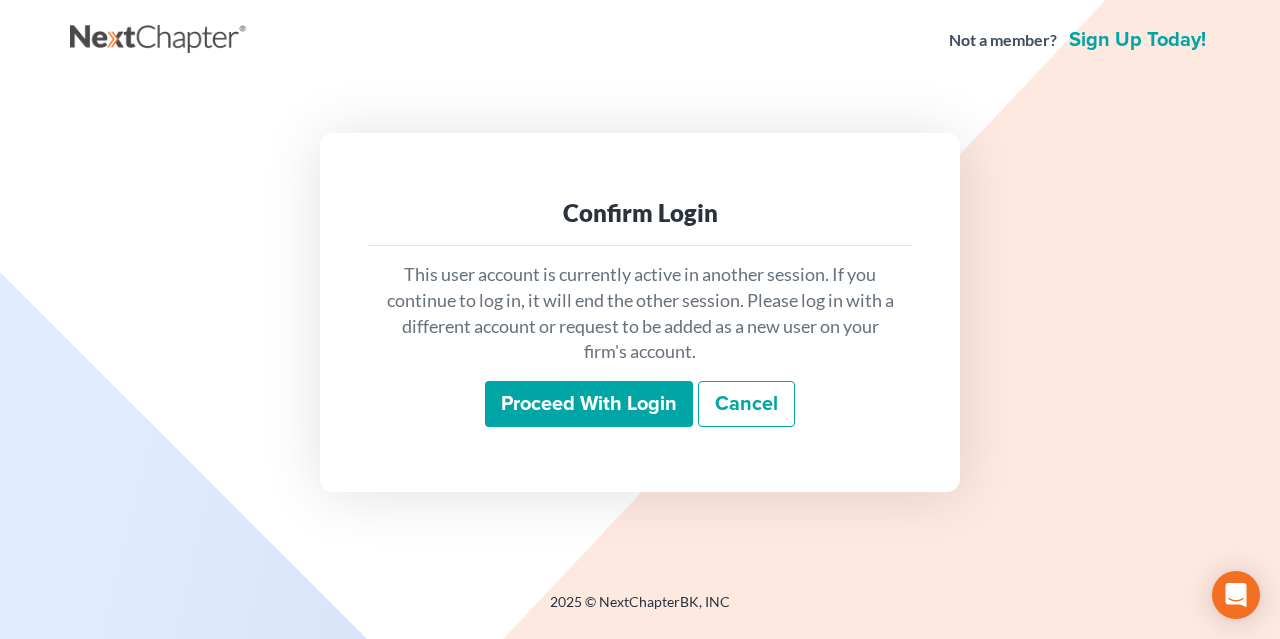 click on "Proceed with login" at bounding box center (589, 404) 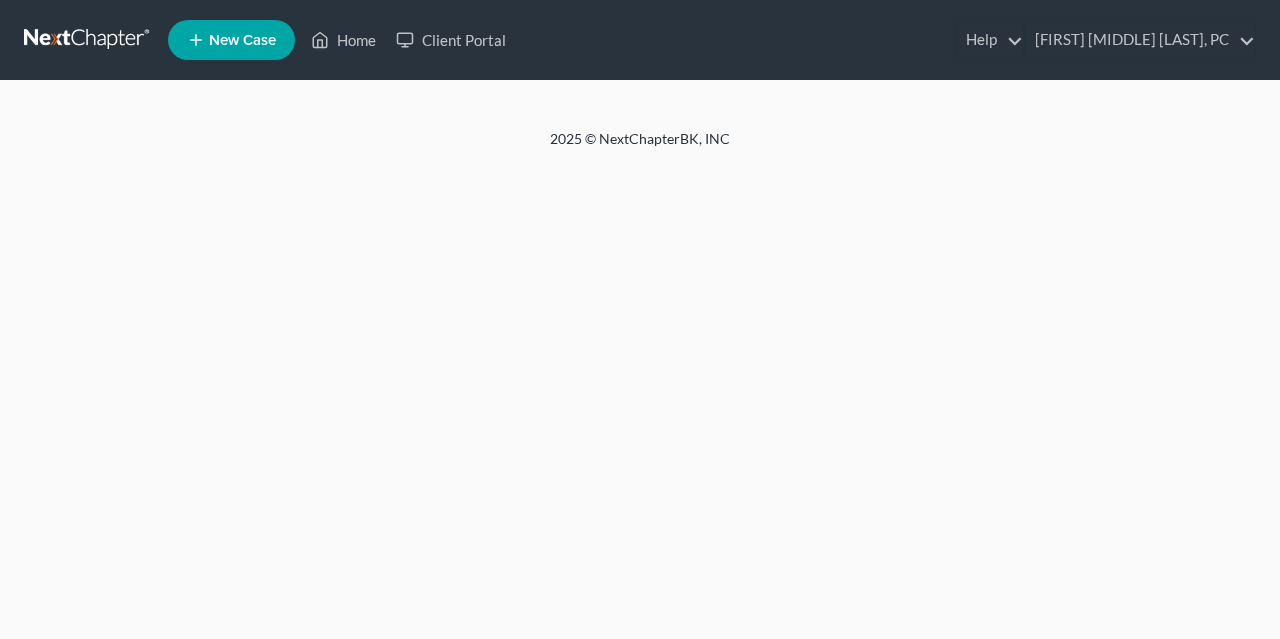 scroll, scrollTop: 0, scrollLeft: 0, axis: both 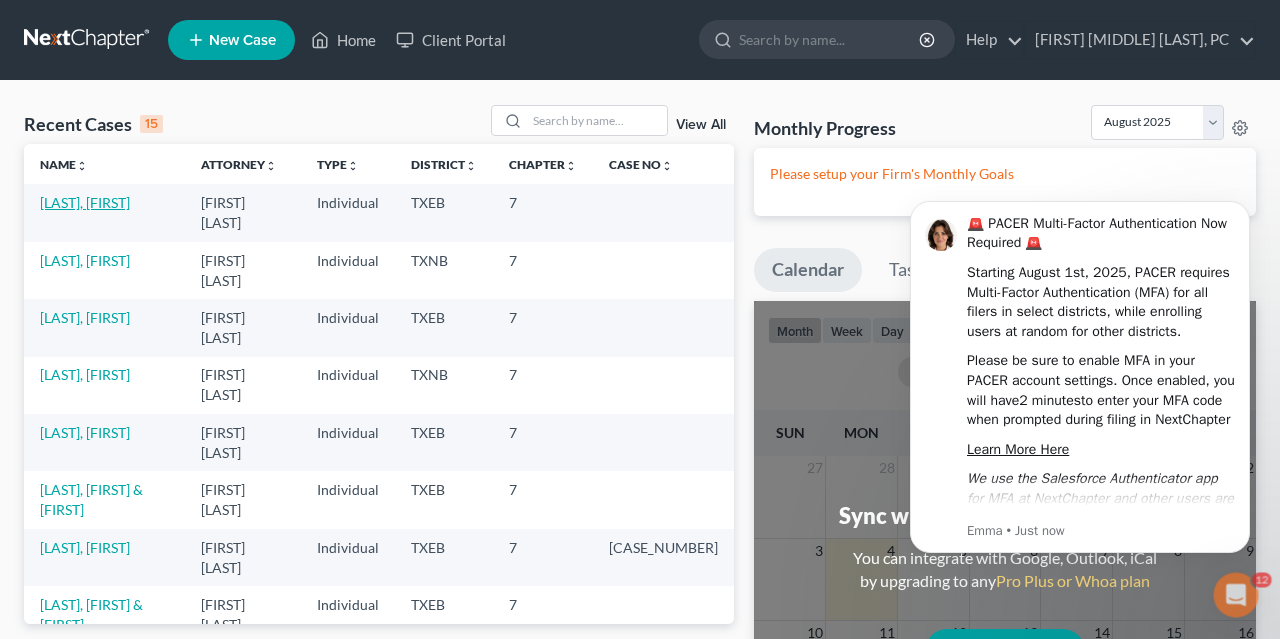 click on "[LAST], [FIRST]" at bounding box center (85, 202) 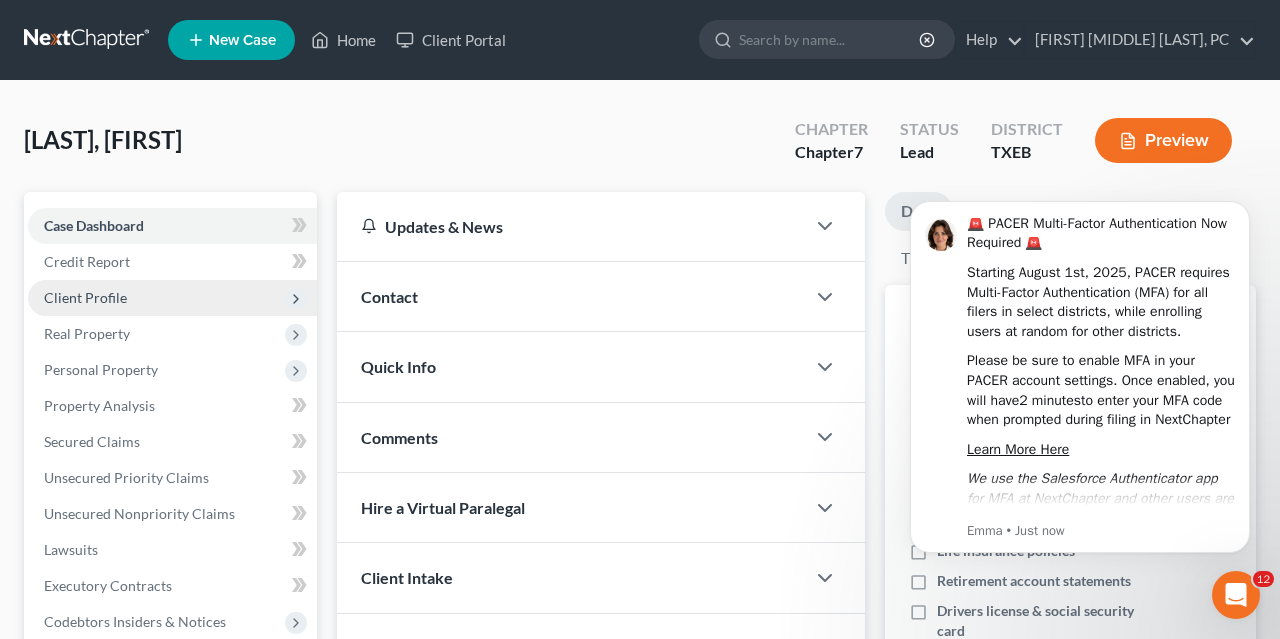 click on "Client Profile" at bounding box center [85, 297] 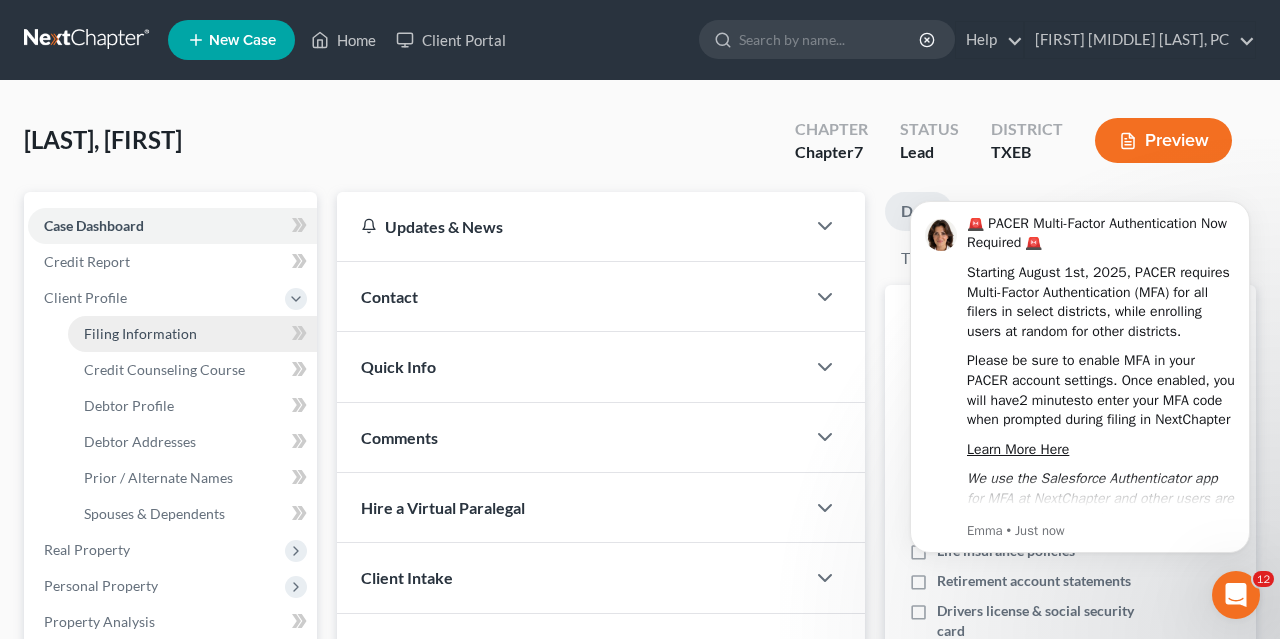 click on "Filing Information" at bounding box center [140, 333] 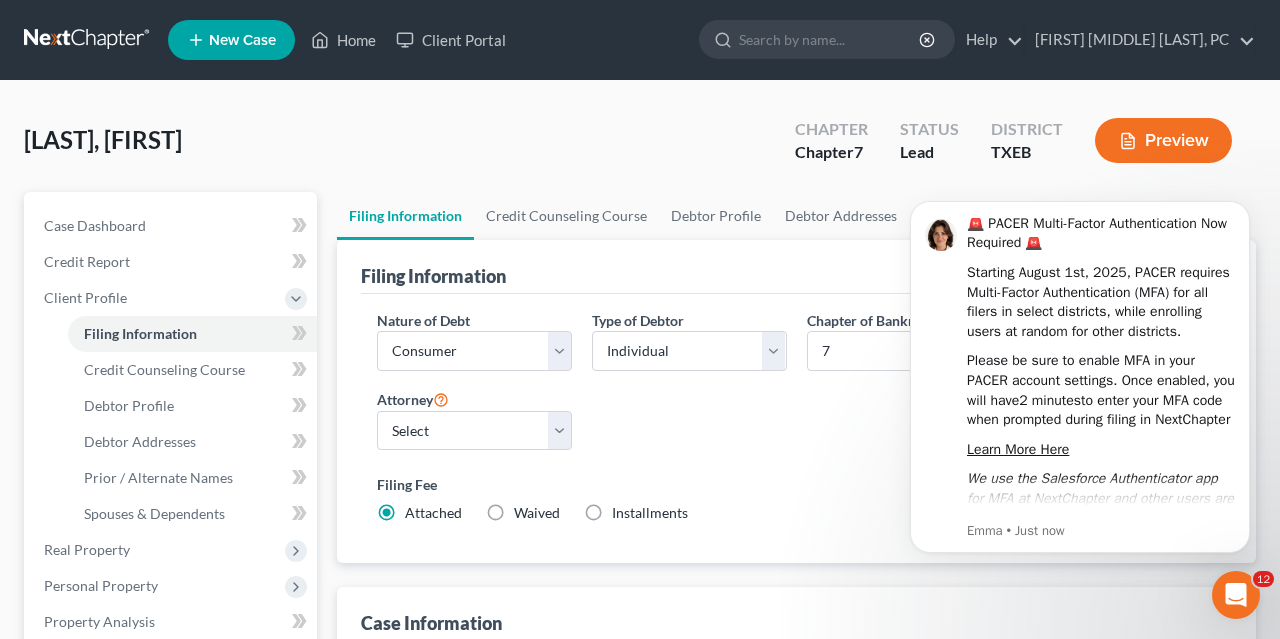 click on "Nature of Debt Select Business Consumer Other Nature of Business Select Clearing Bank Commodity Broker Health Care Business Other Railroad Single Asset Real Estate As Defined In 11 USC § 101(51B) Stockbroker Type of Debtor Select Individual Joint Chapter of Bankruptcy Select 7 11 12 13 District Select Alabama - Middle Alabama - Northern Alabama - Southern Alaska Arizona Arkansas - Eastern Arkansas - Western California - Central California - Eastern California - Northern California - Southern Colorado Connecticut Delaware District of Columbia Florida - Middle Florida - Northern Florida - Southern Georgia - Middle Georgia - Northern Georgia - Southern Guam Hawaii Idaho Illinois - Central Illinois - Northern Illinois - Southern Indiana - Northern Indiana - Southern Iowa - Northern Iowa - Southern Kansas Kentucky - Eastern Kentucky - Western Louisiana - Eastern Louisiana - Middle Louisiana - Western Maine Maryland Massachusetts Michigan - Eastern Michigan - Western Minnesota Mississippi - Northern Montana Nevada" at bounding box center (796, 425) 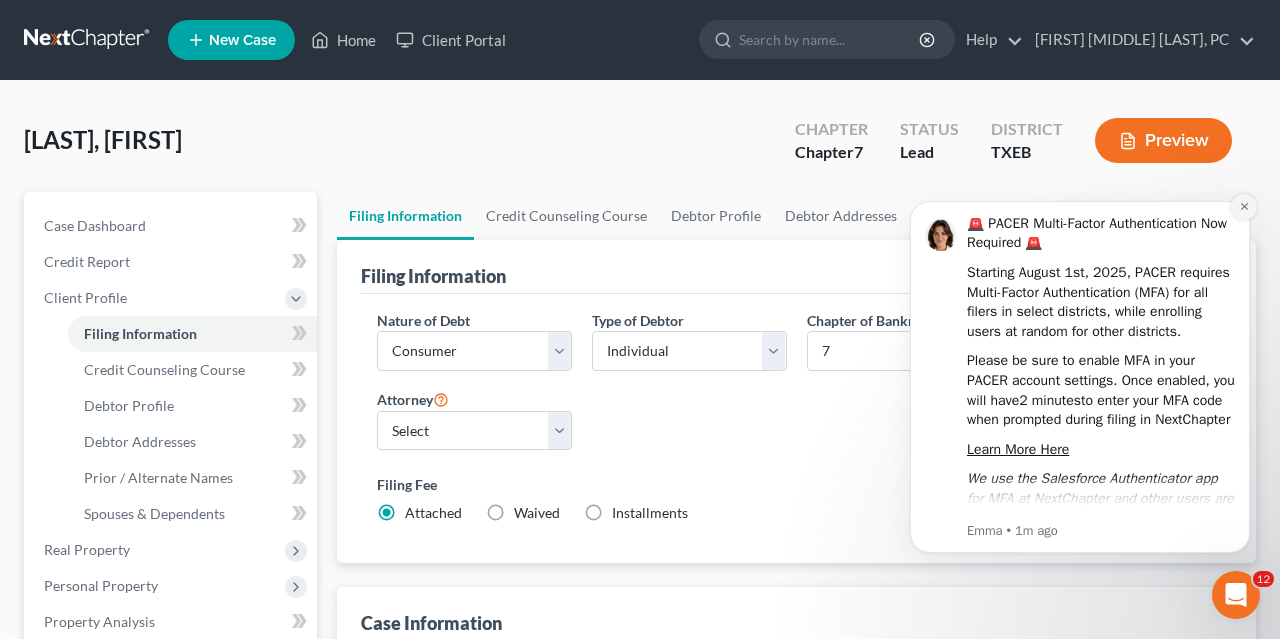 click 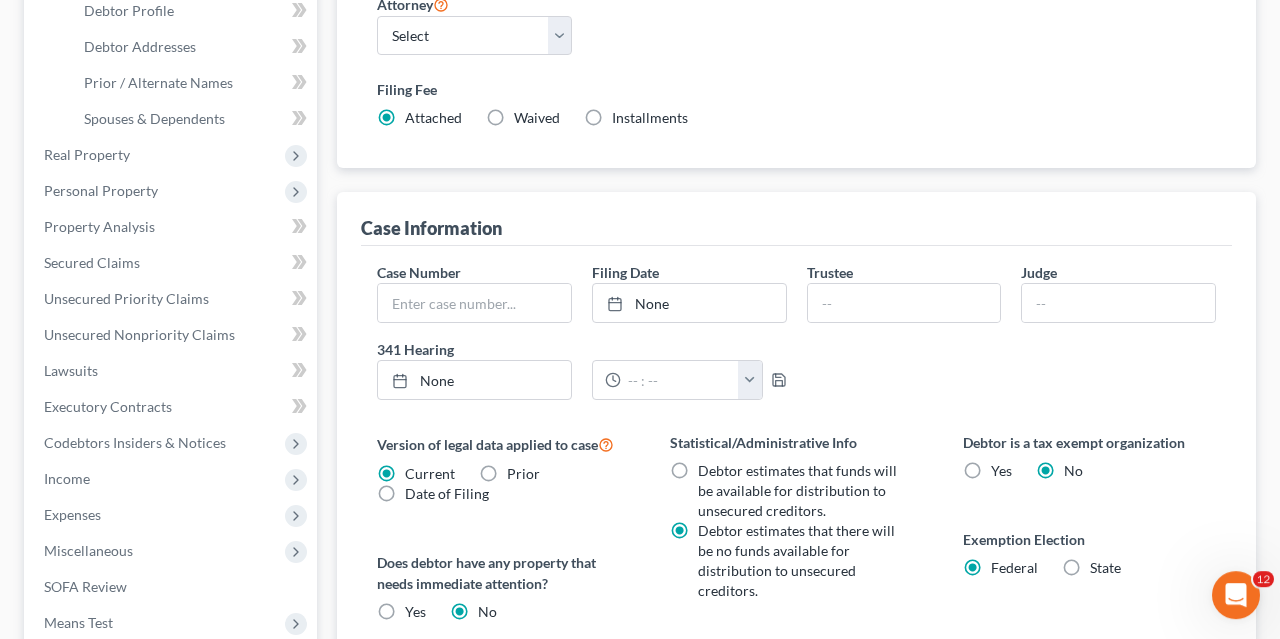 scroll, scrollTop: 0, scrollLeft: 0, axis: both 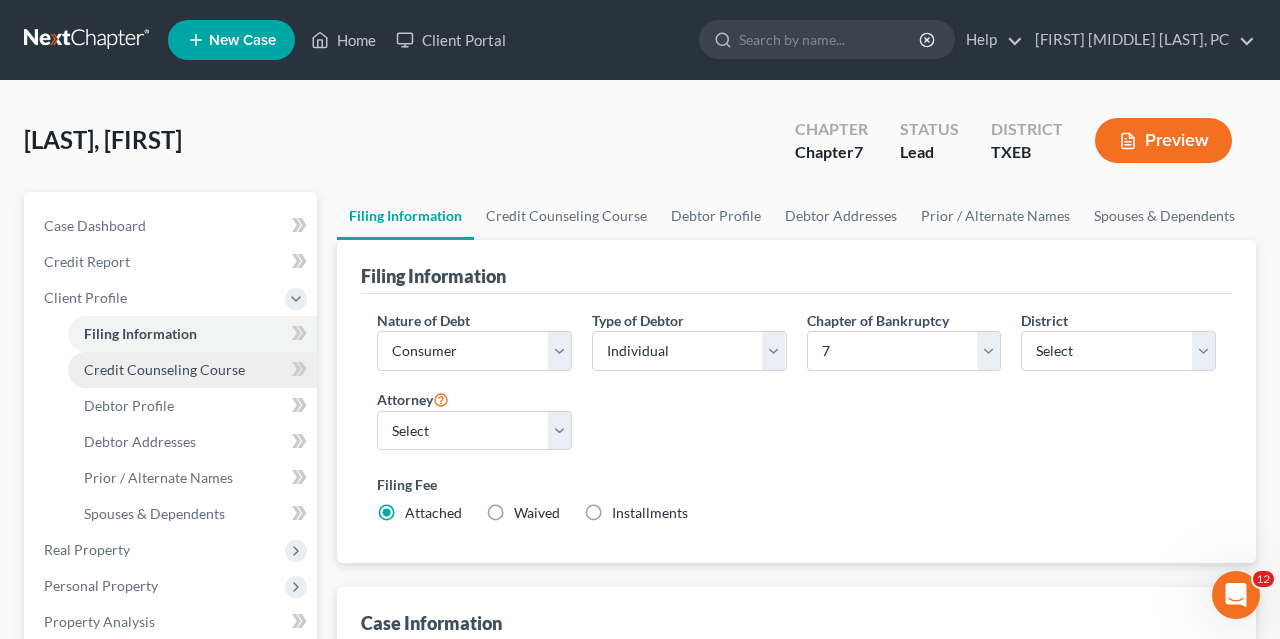 click on "Credit Counseling Course" at bounding box center [164, 369] 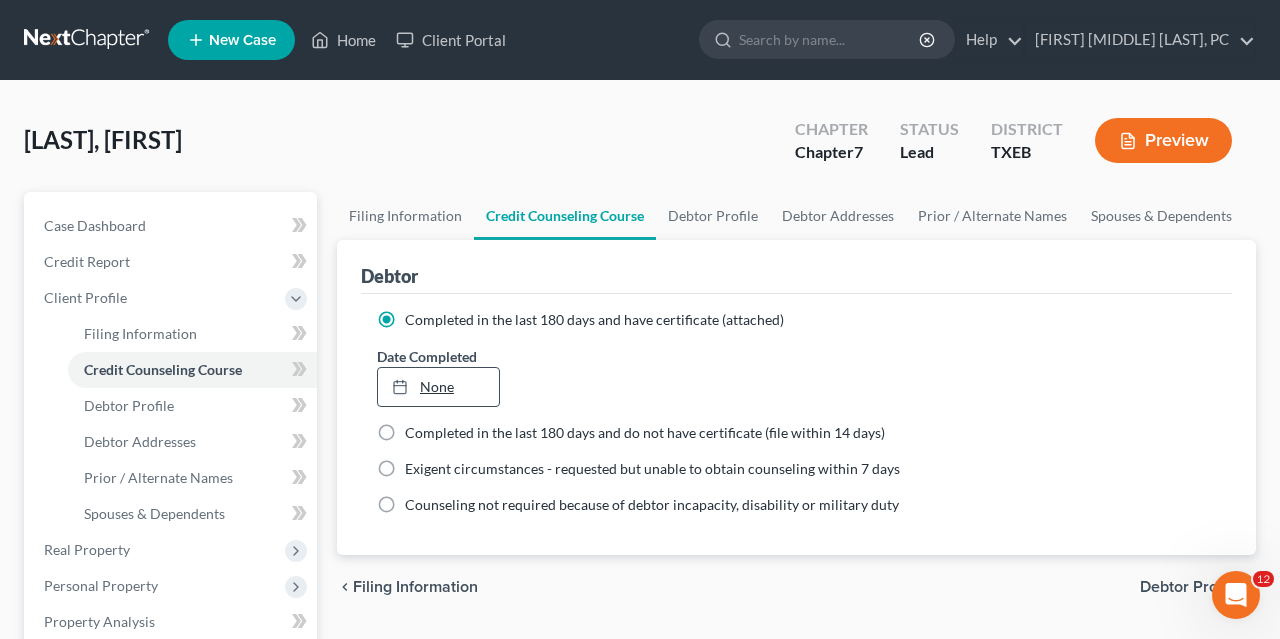 click on "None" at bounding box center [438, 387] 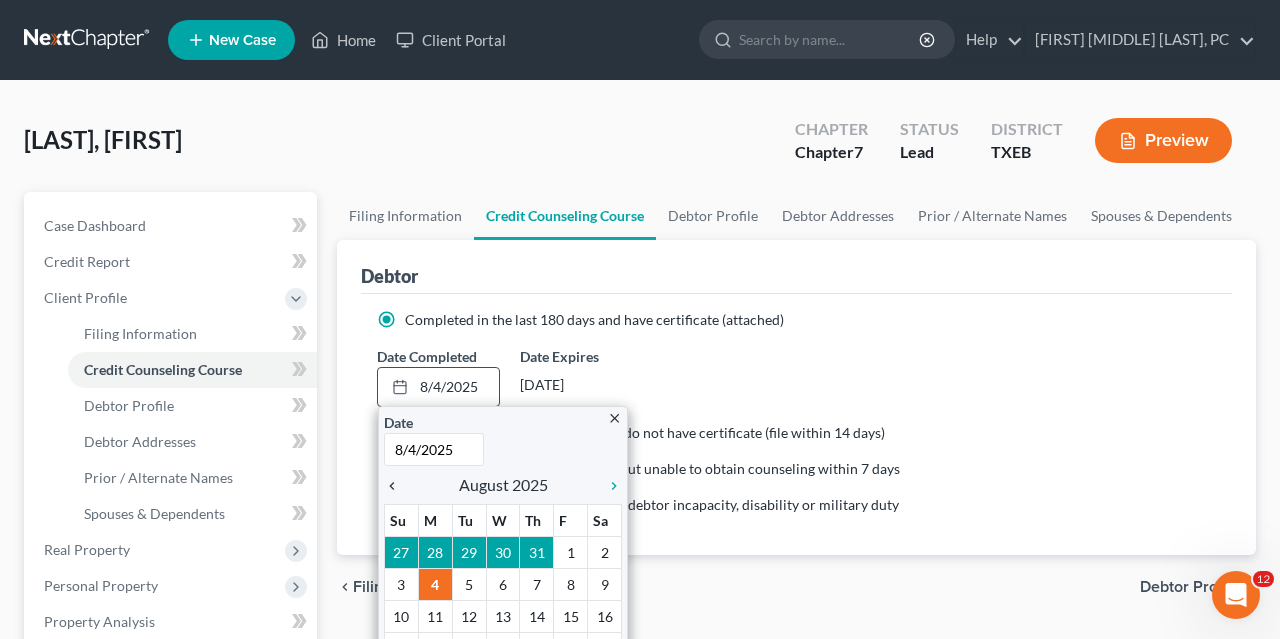 click on "chevron_left" at bounding box center (397, 486) 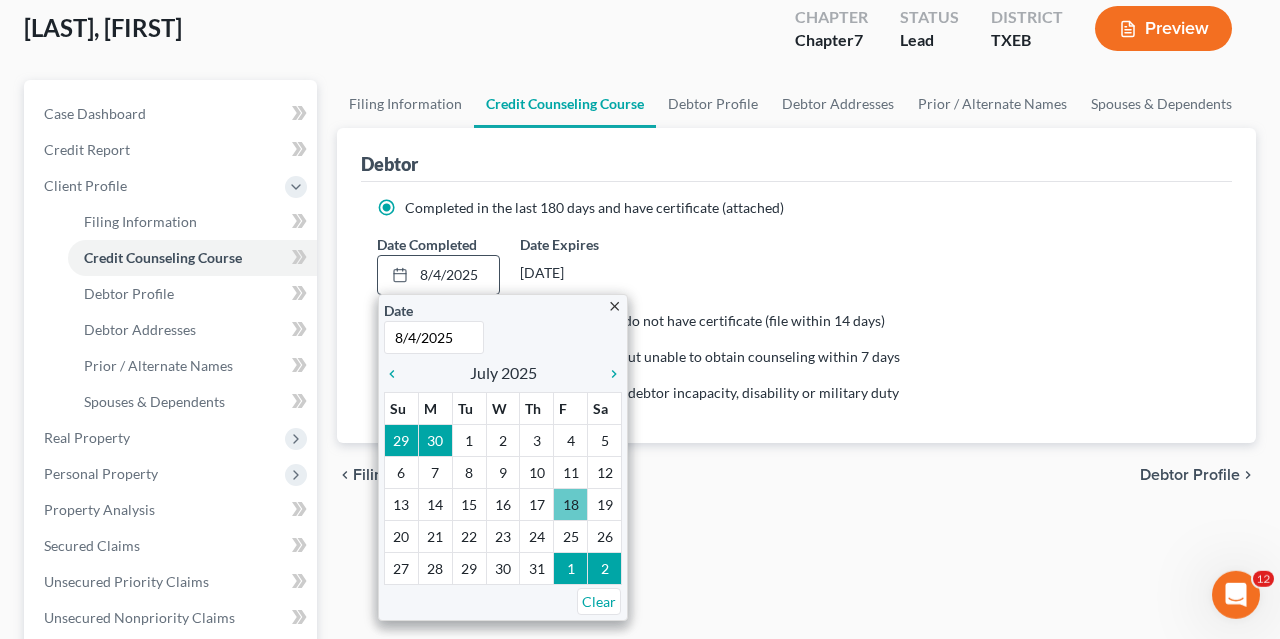 scroll, scrollTop: 112, scrollLeft: 0, axis: vertical 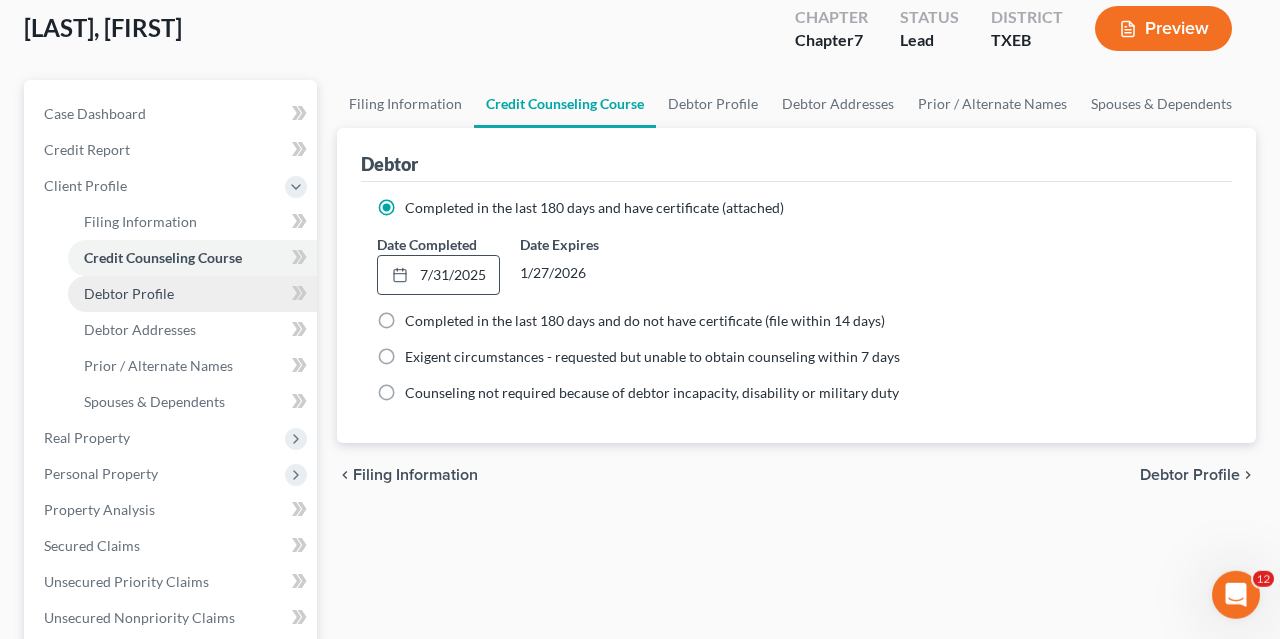 click on "Debtor Profile" at bounding box center (129, 293) 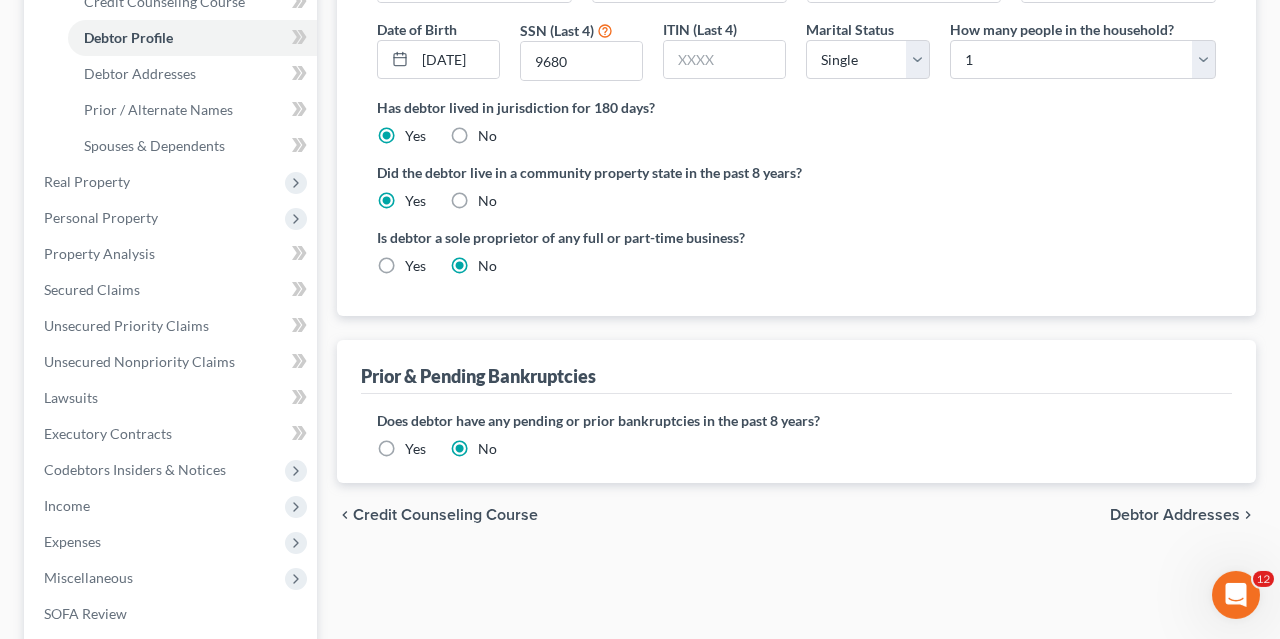 scroll, scrollTop: 371, scrollLeft: 0, axis: vertical 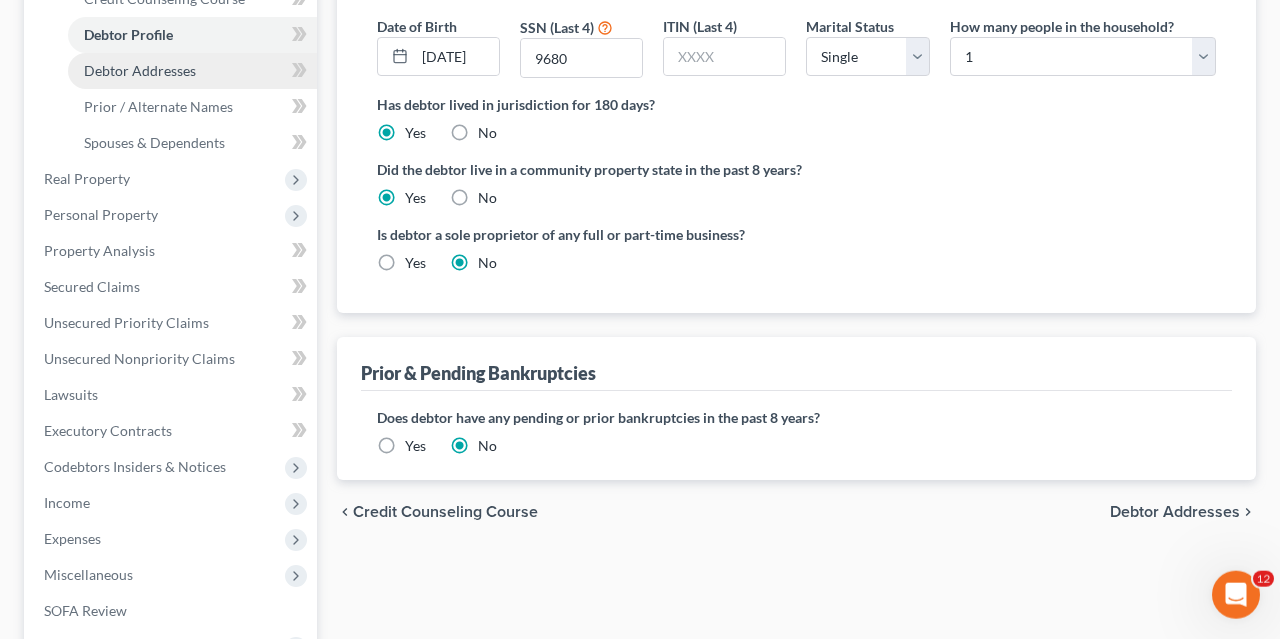 click on "Debtor Addresses" at bounding box center [140, 70] 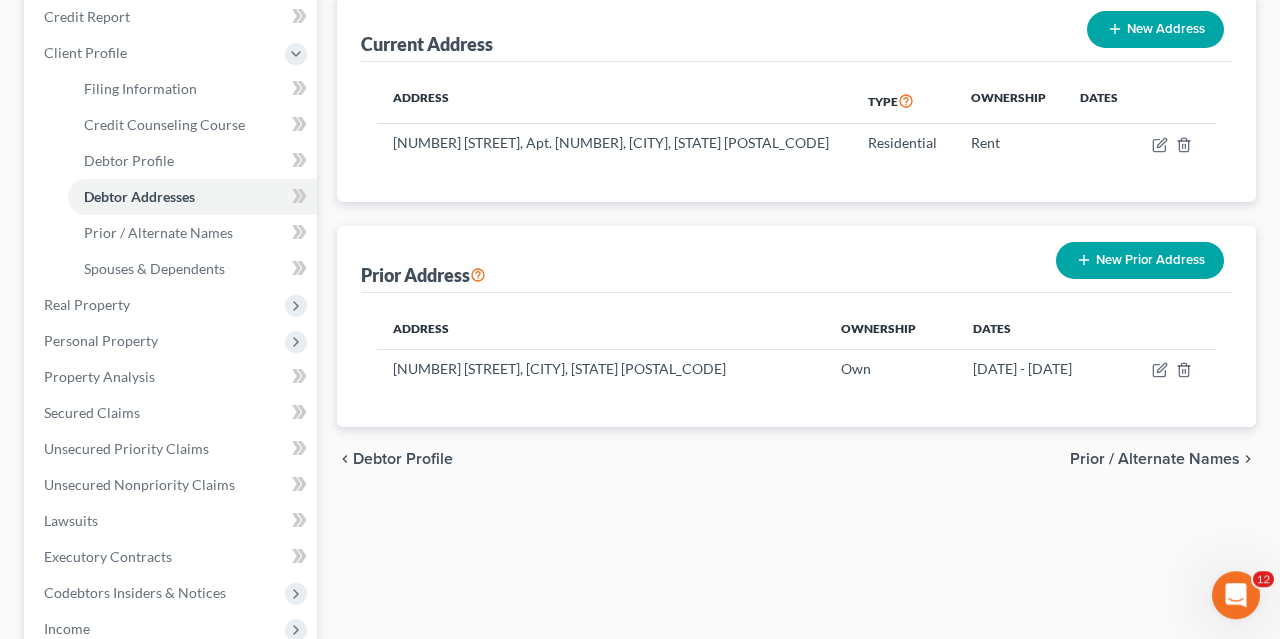 scroll, scrollTop: 246, scrollLeft: 0, axis: vertical 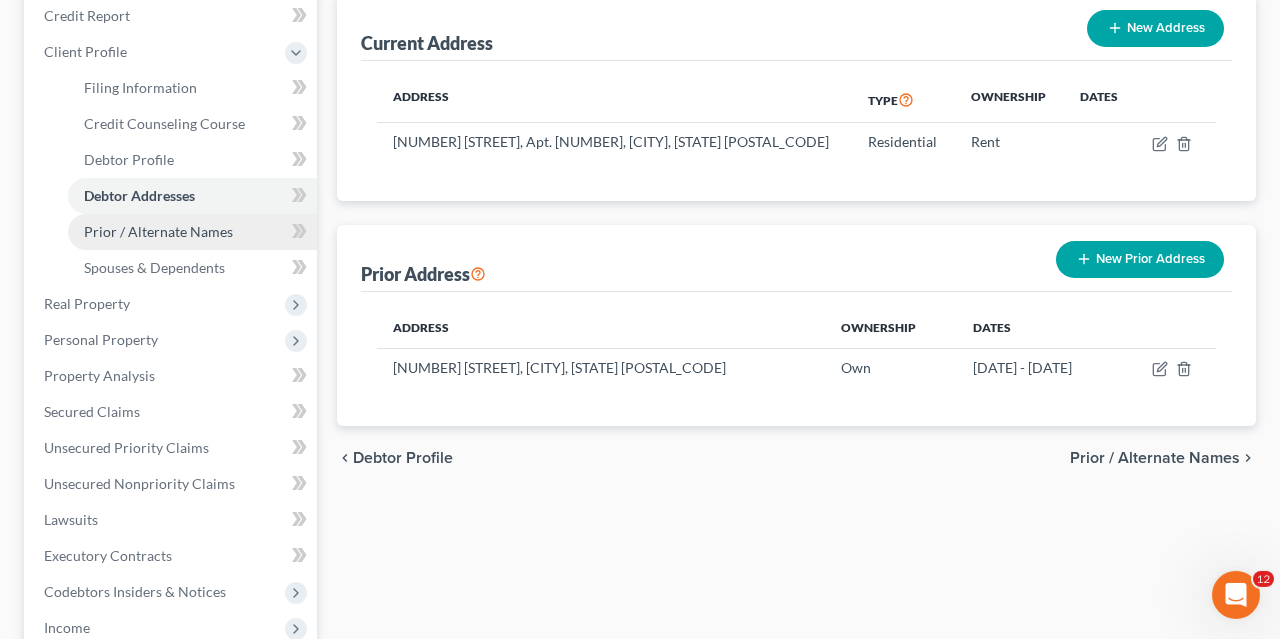 click on "Prior / Alternate Names" at bounding box center (158, 231) 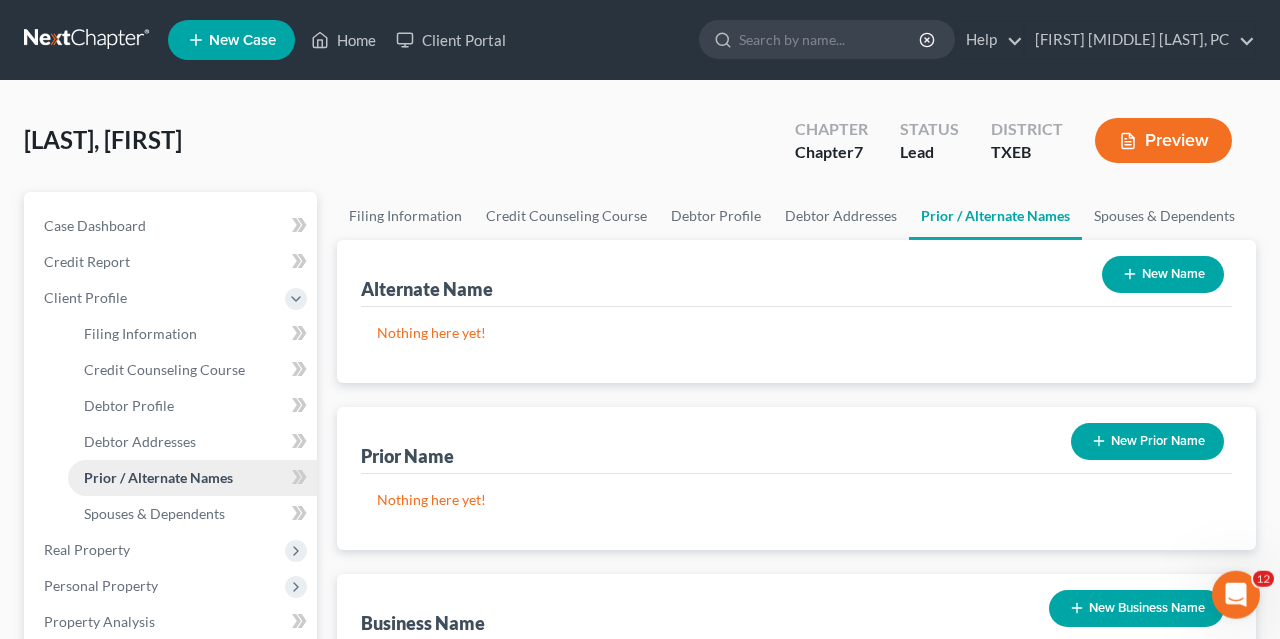 scroll, scrollTop: 0, scrollLeft: 0, axis: both 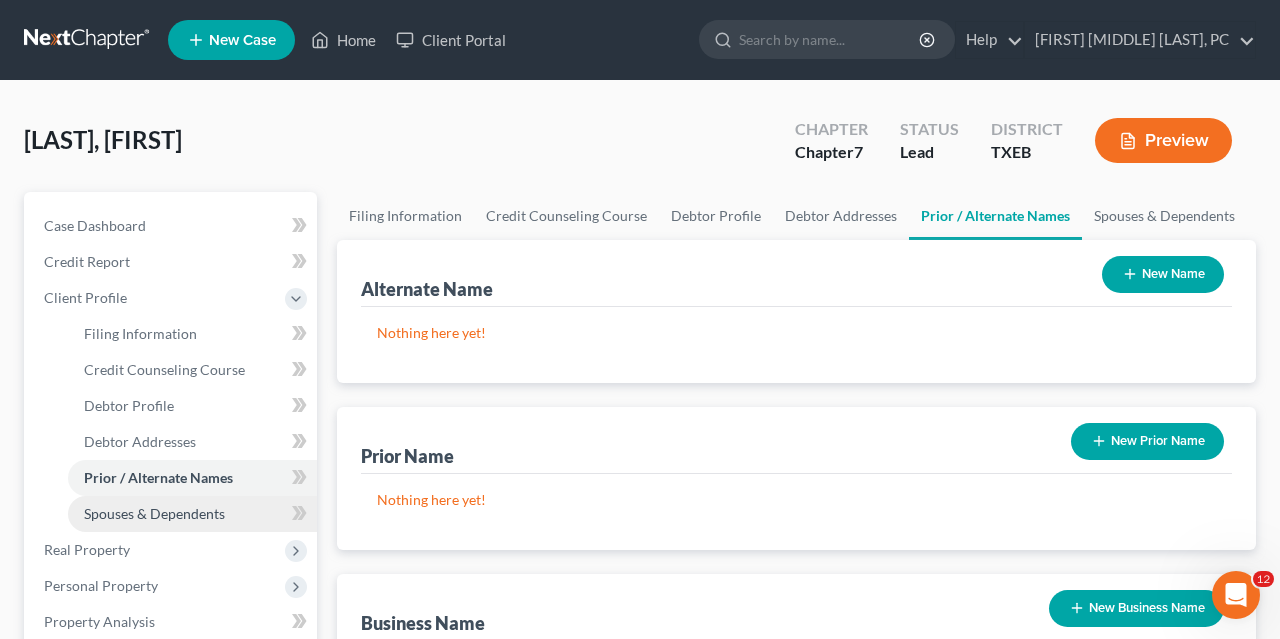 click on "Spouses & Dependents" at bounding box center [154, 513] 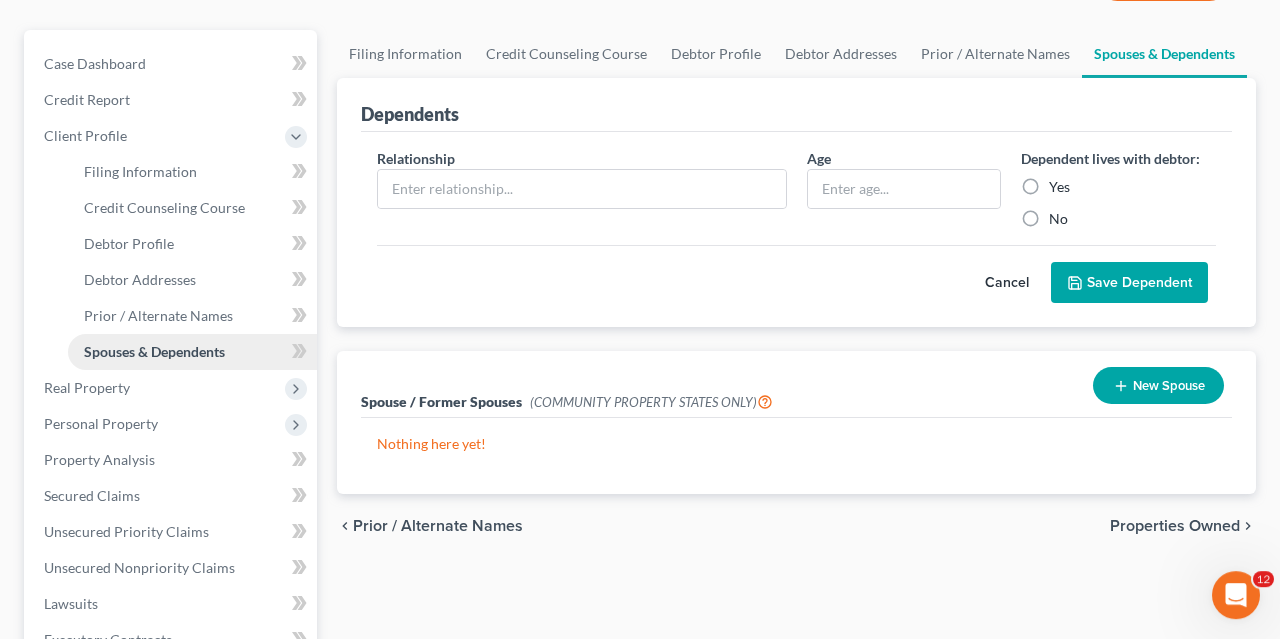 scroll, scrollTop: 169, scrollLeft: 0, axis: vertical 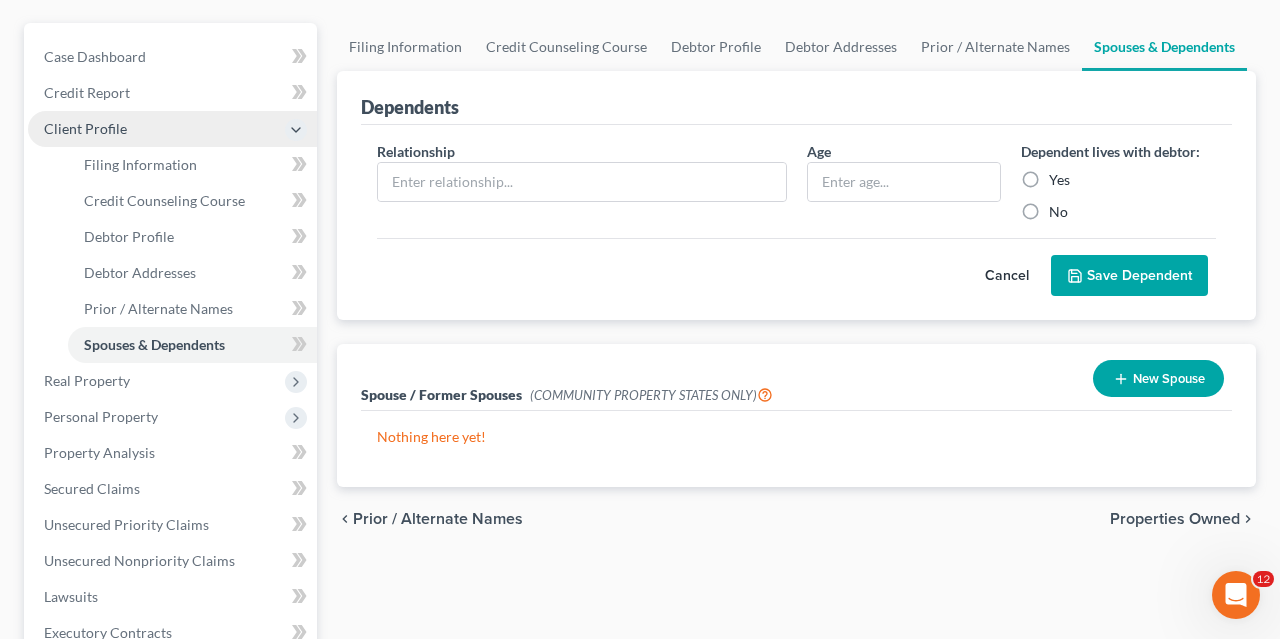 click 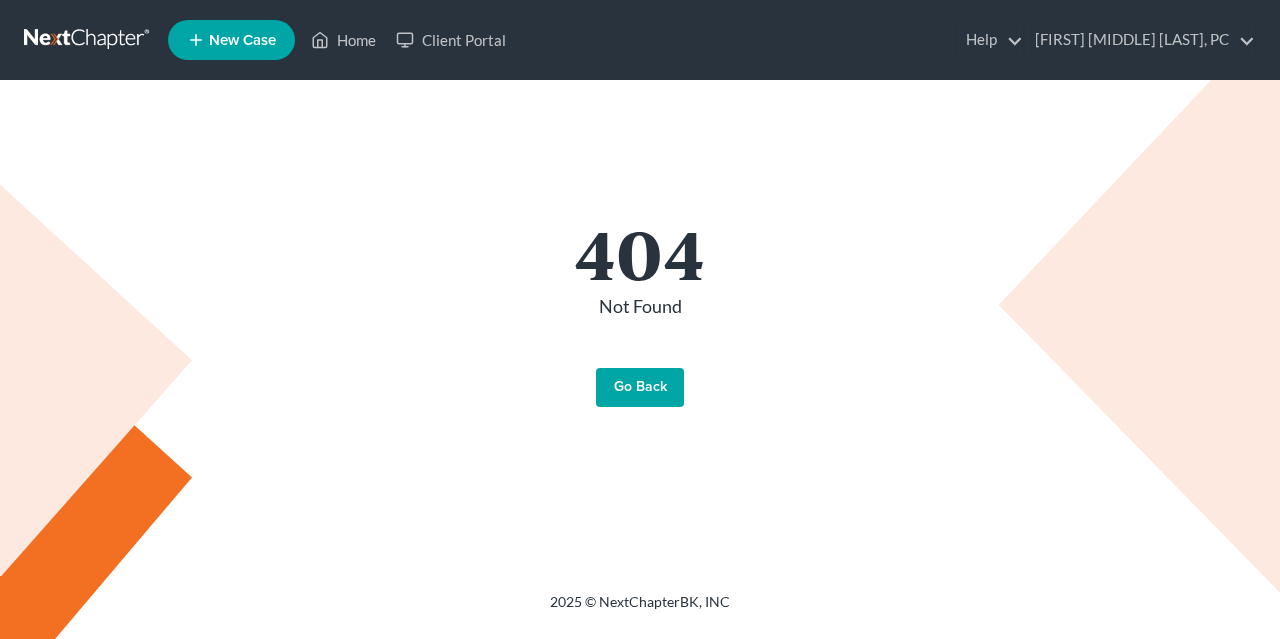 scroll, scrollTop: 0, scrollLeft: 0, axis: both 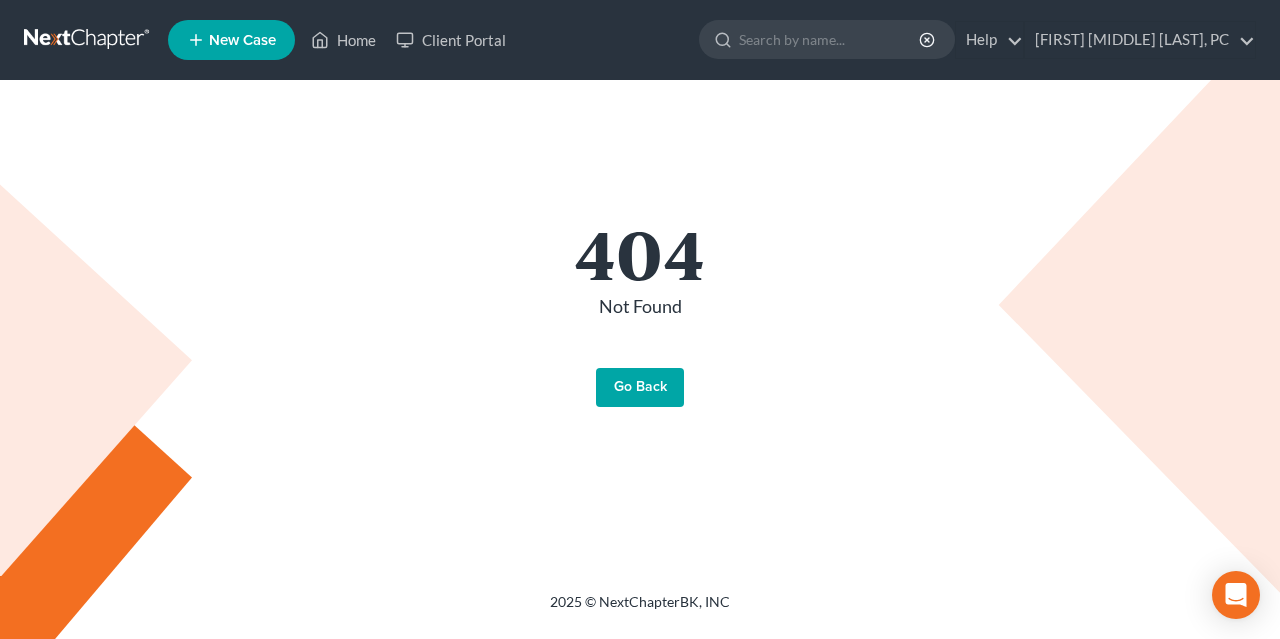 click on "Go Back" at bounding box center [640, 388] 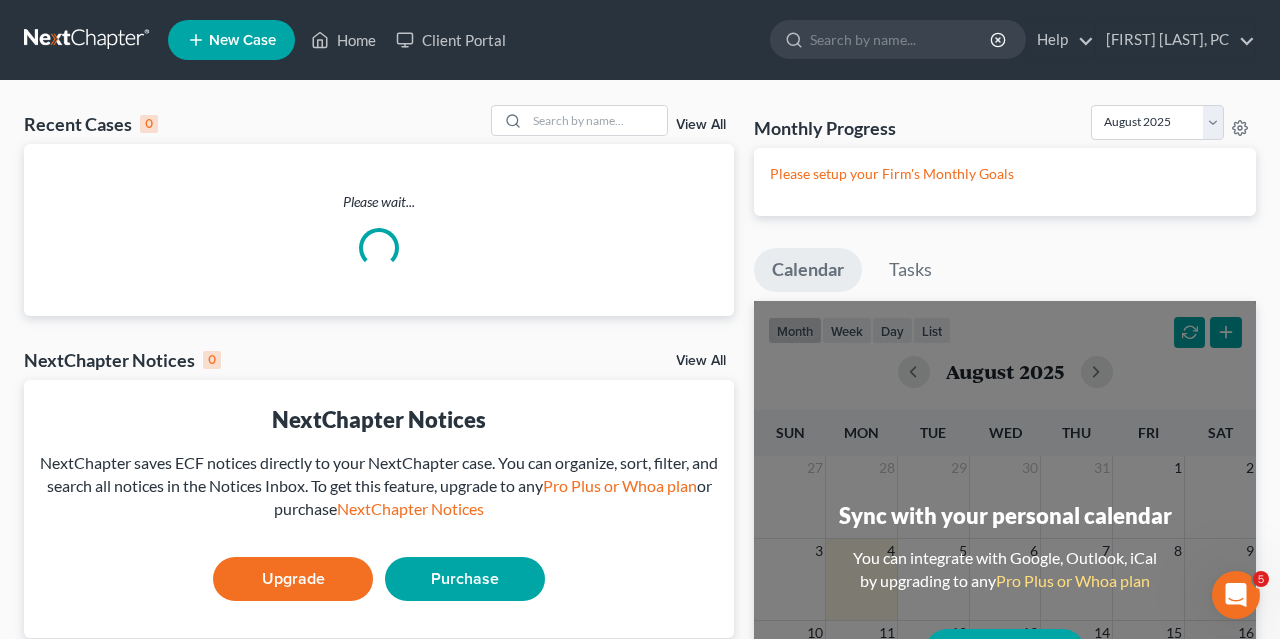scroll, scrollTop: 0, scrollLeft: 0, axis: both 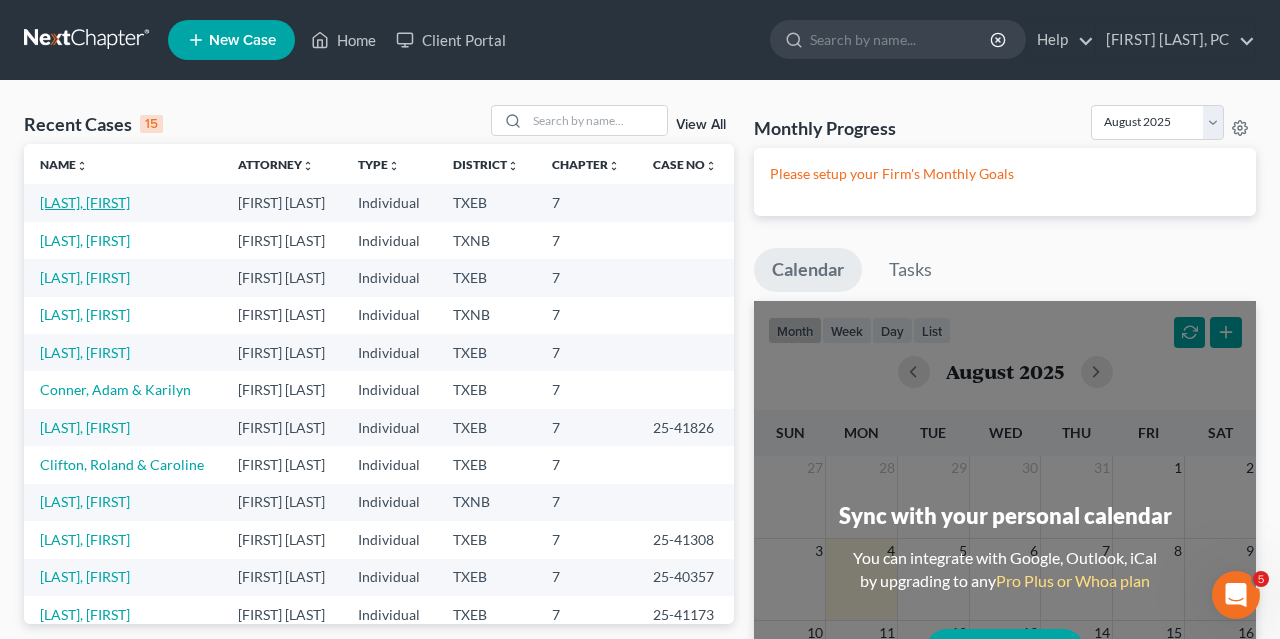 click on "[LAST], [FIRST]" at bounding box center [85, 202] 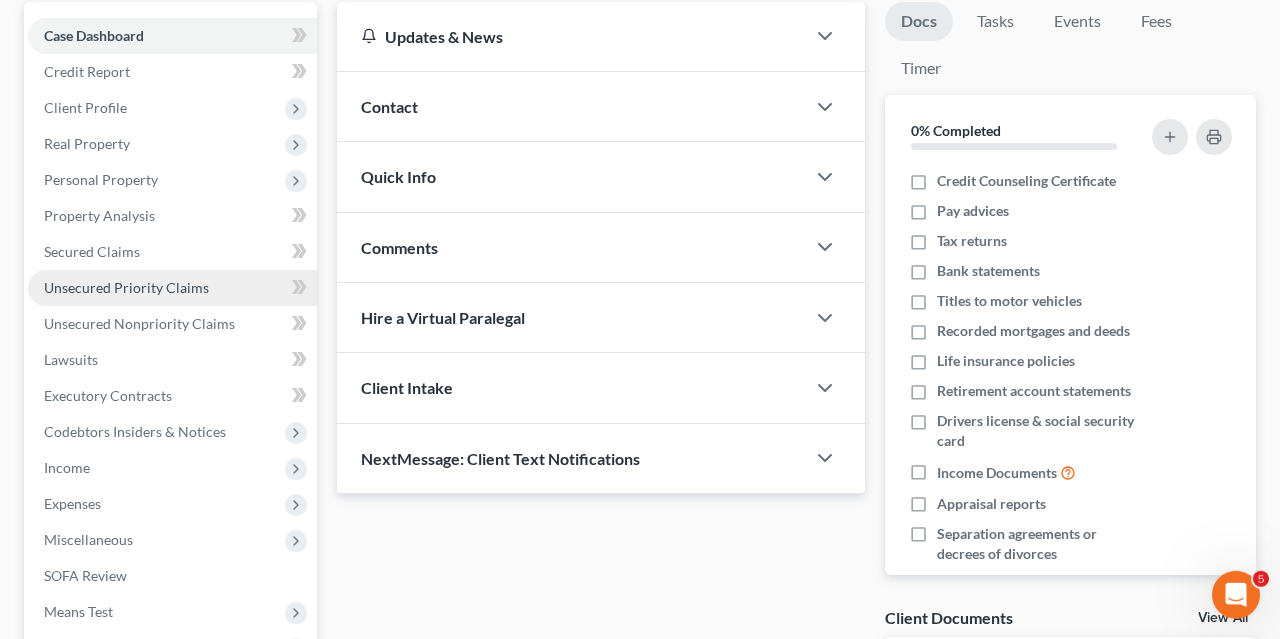 scroll, scrollTop: 190, scrollLeft: 0, axis: vertical 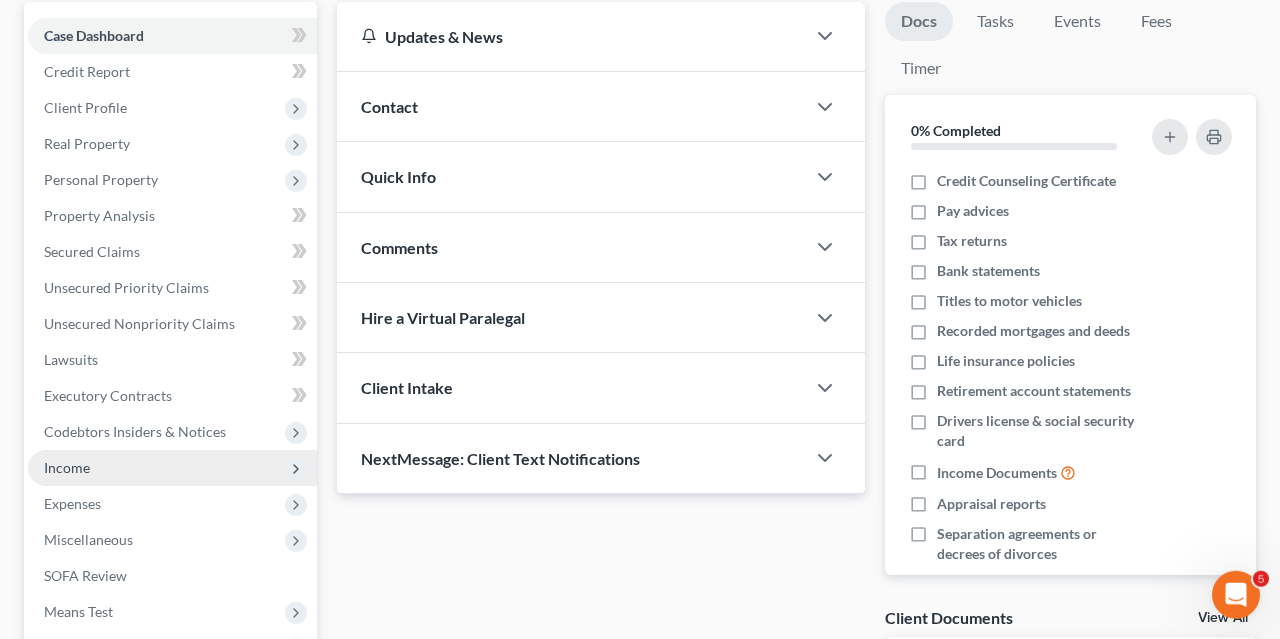click on "Income" at bounding box center (172, 468) 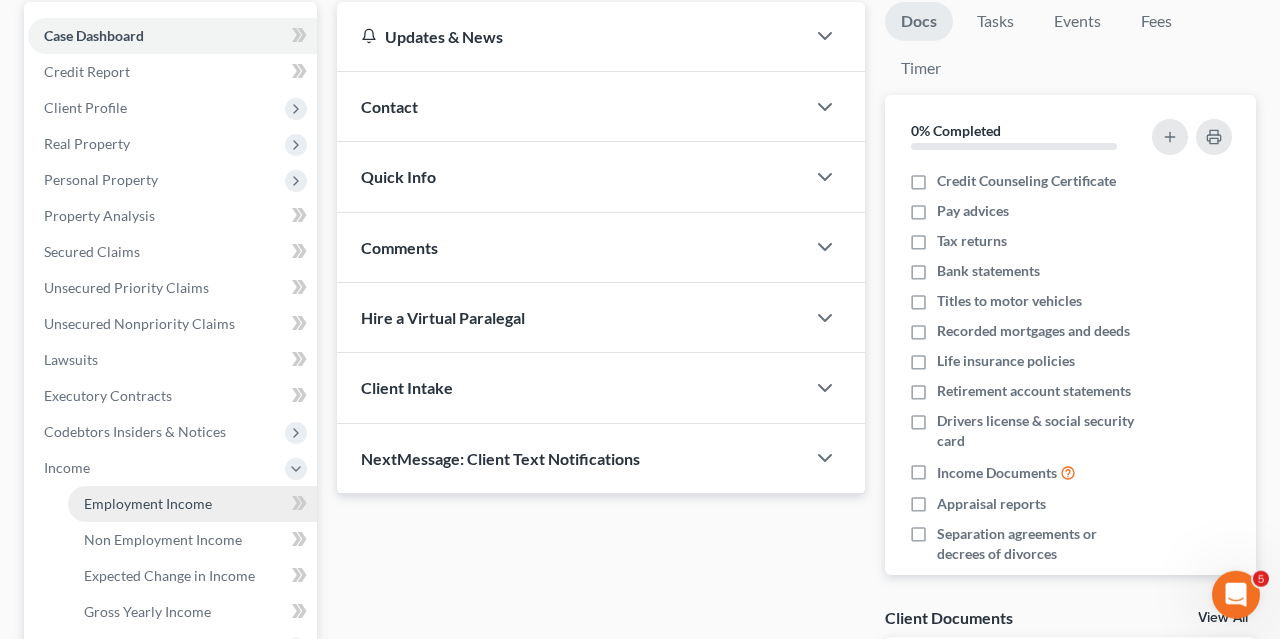 click on "Employment Income" at bounding box center [148, 503] 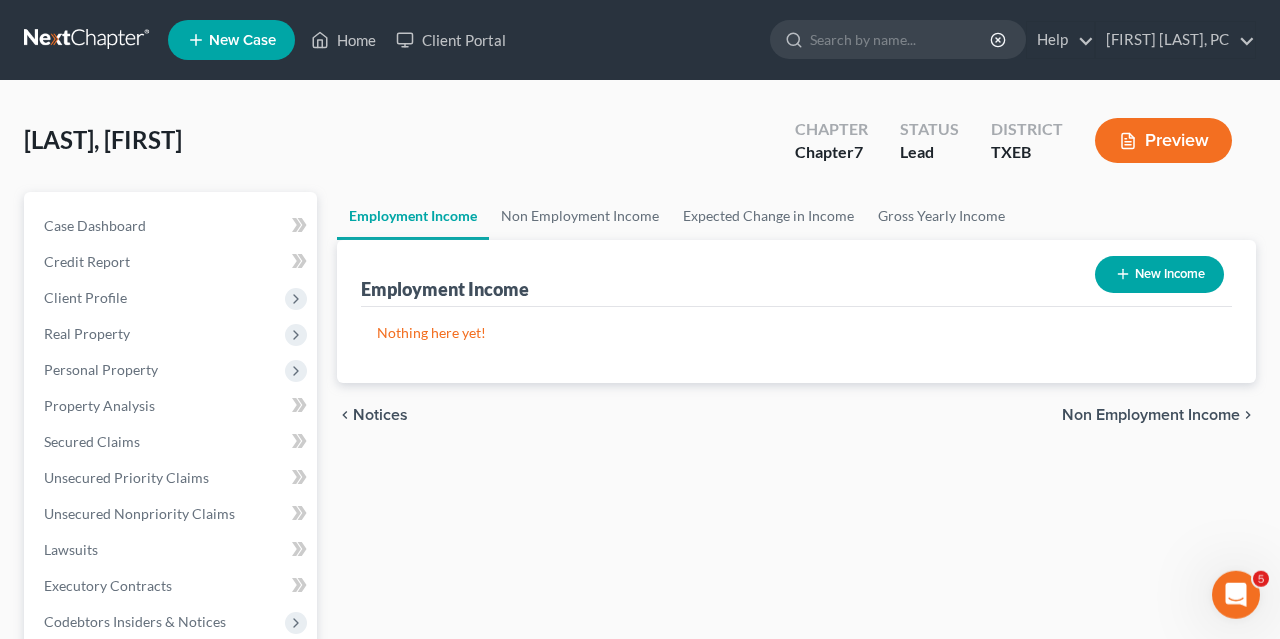 scroll, scrollTop: 0, scrollLeft: 0, axis: both 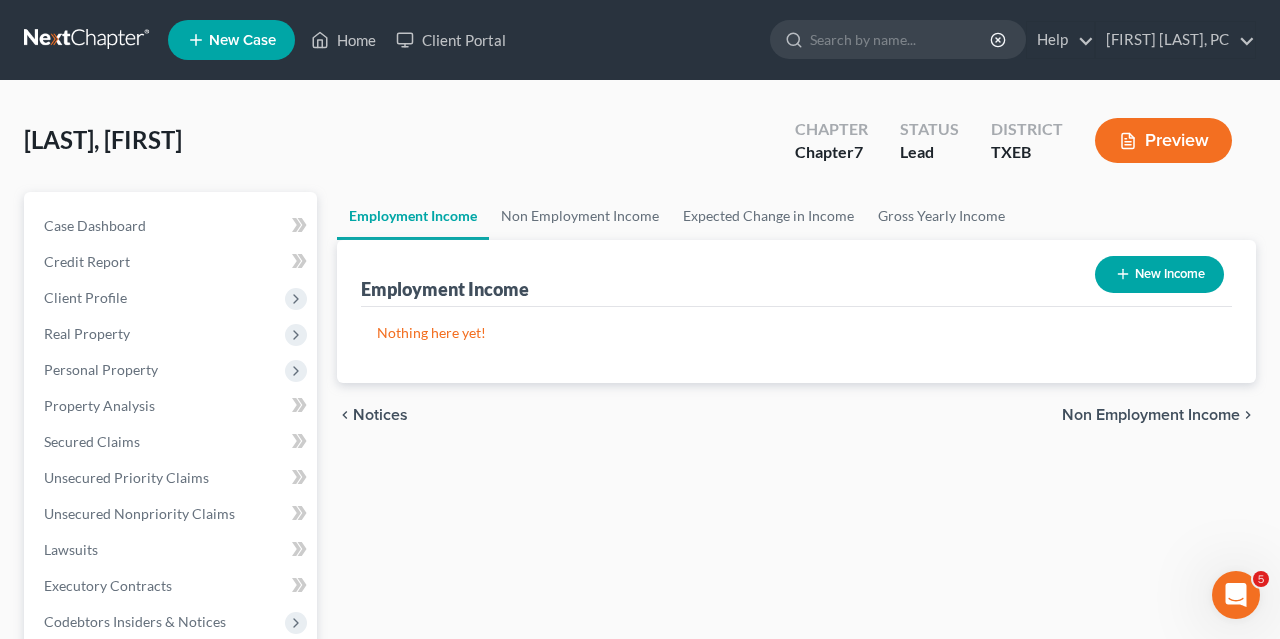 click 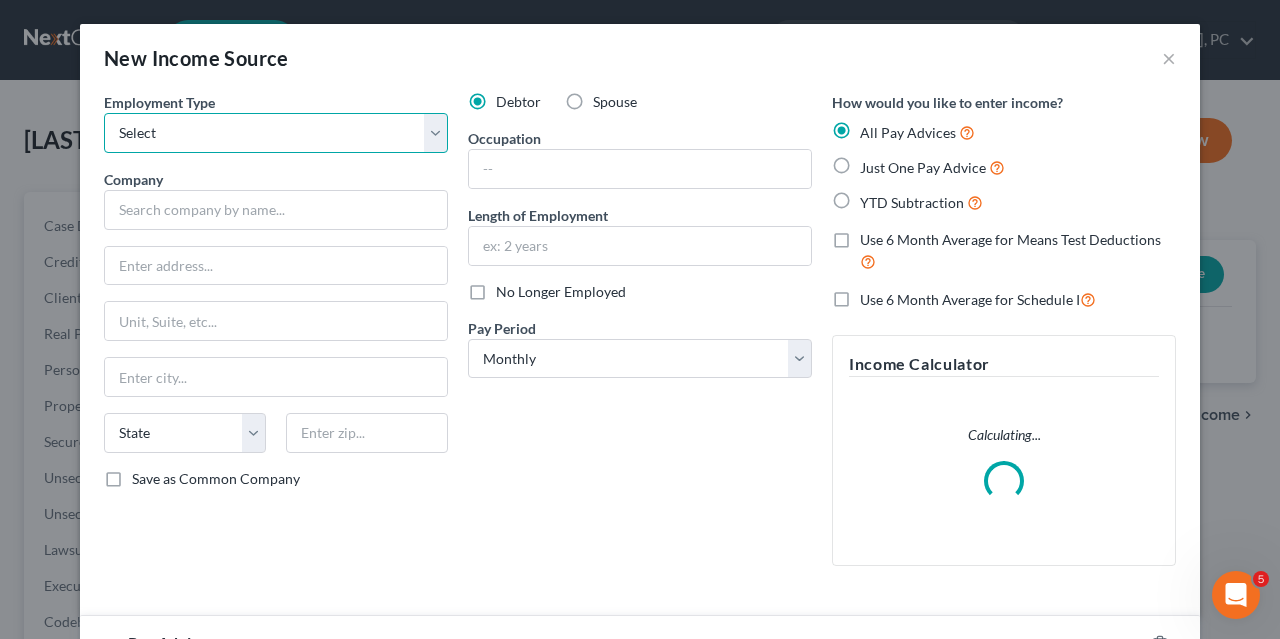 click on "Select Full or Part Time Employment Self Employment" at bounding box center [276, 133] 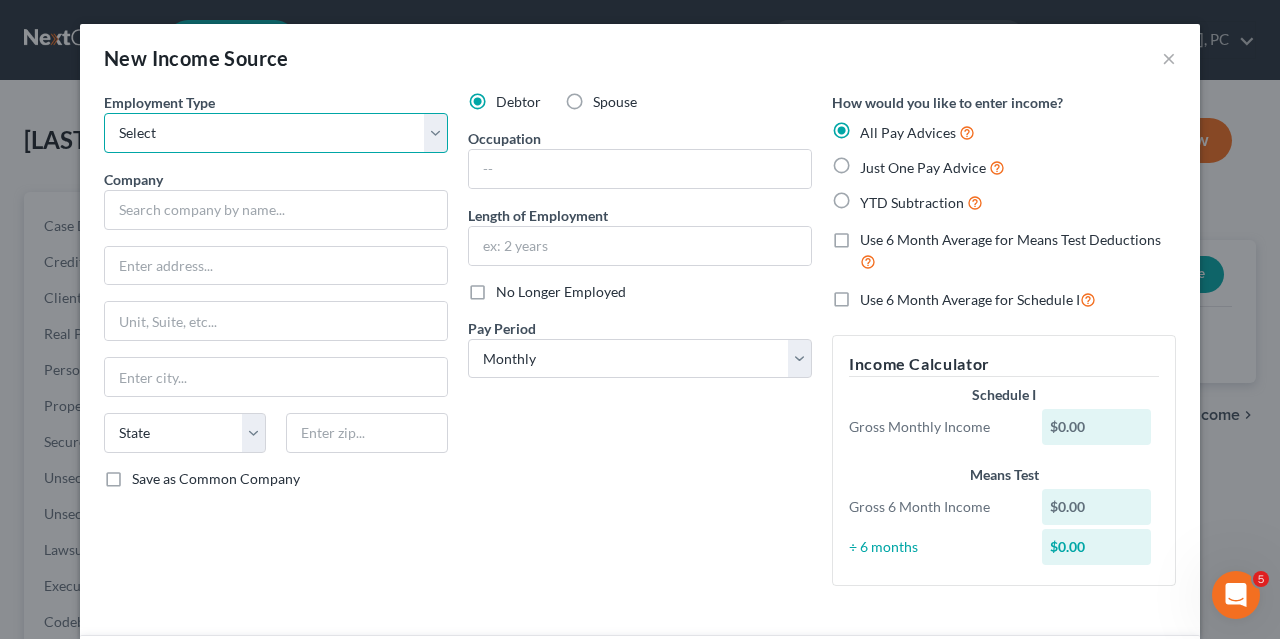select on "0" 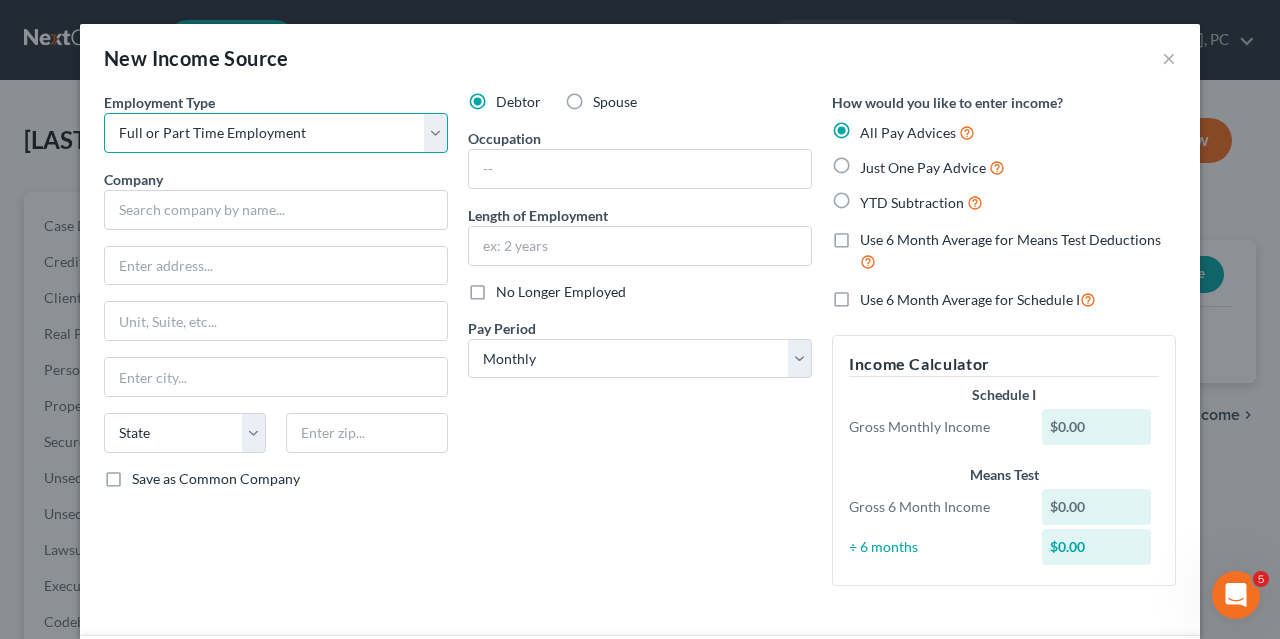 click on "Full or Part Time Employment" at bounding box center (0, 0) 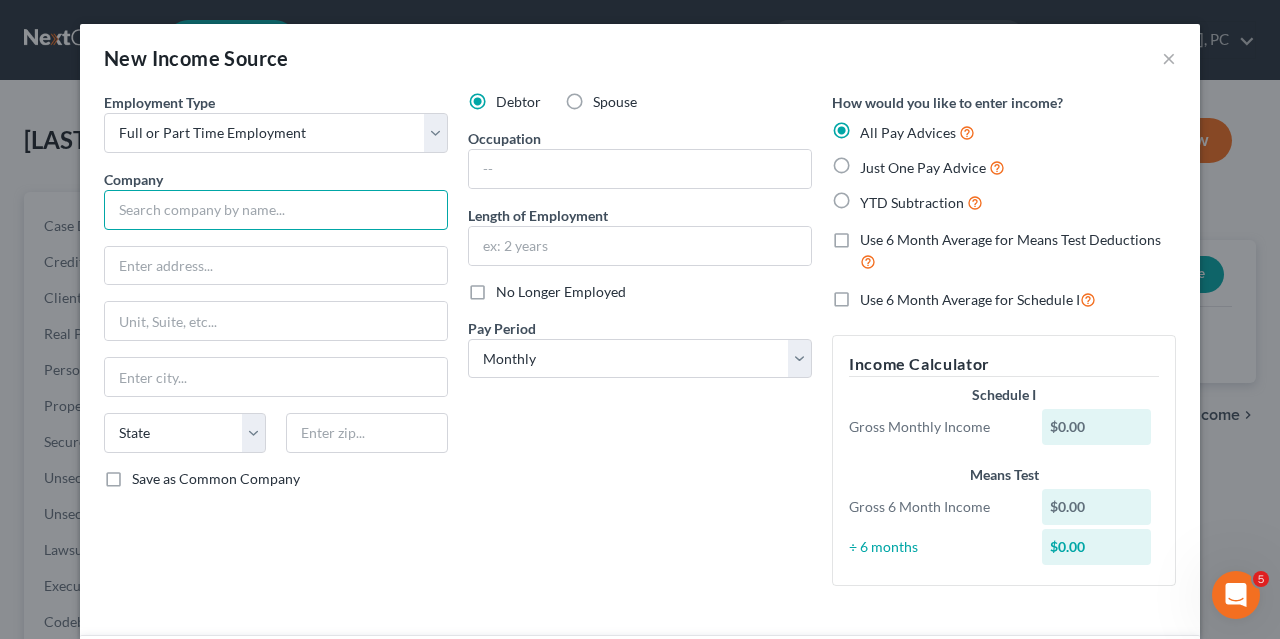 click at bounding box center [276, 210] 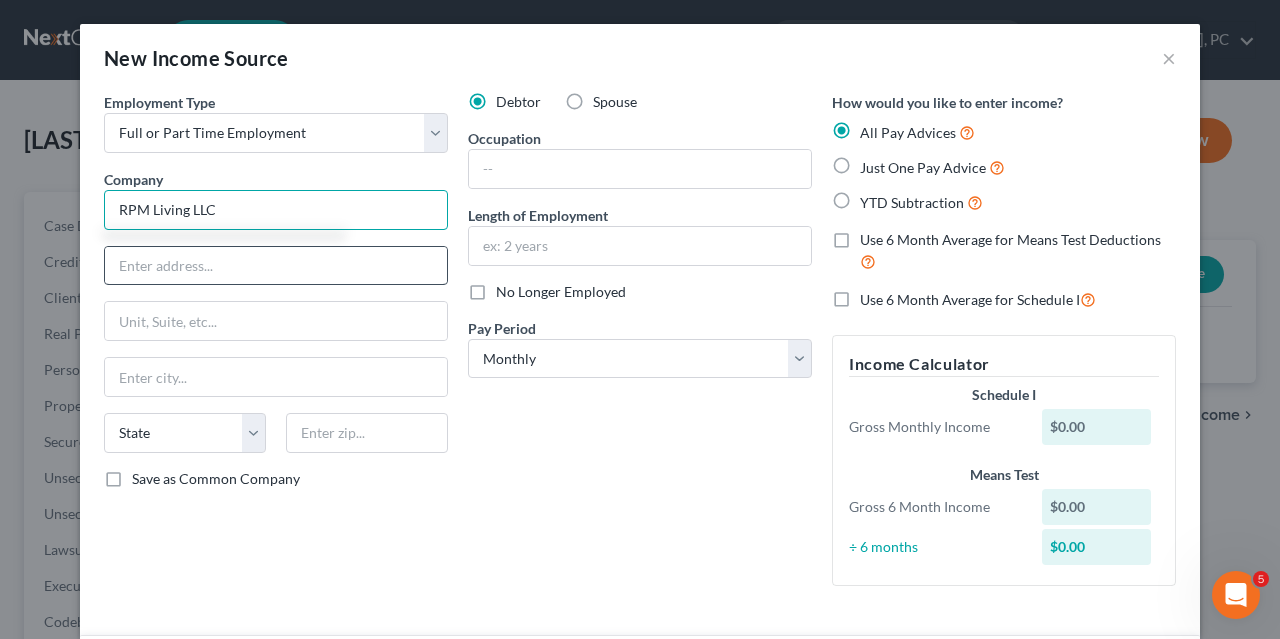 type on "RPM Living LLC" 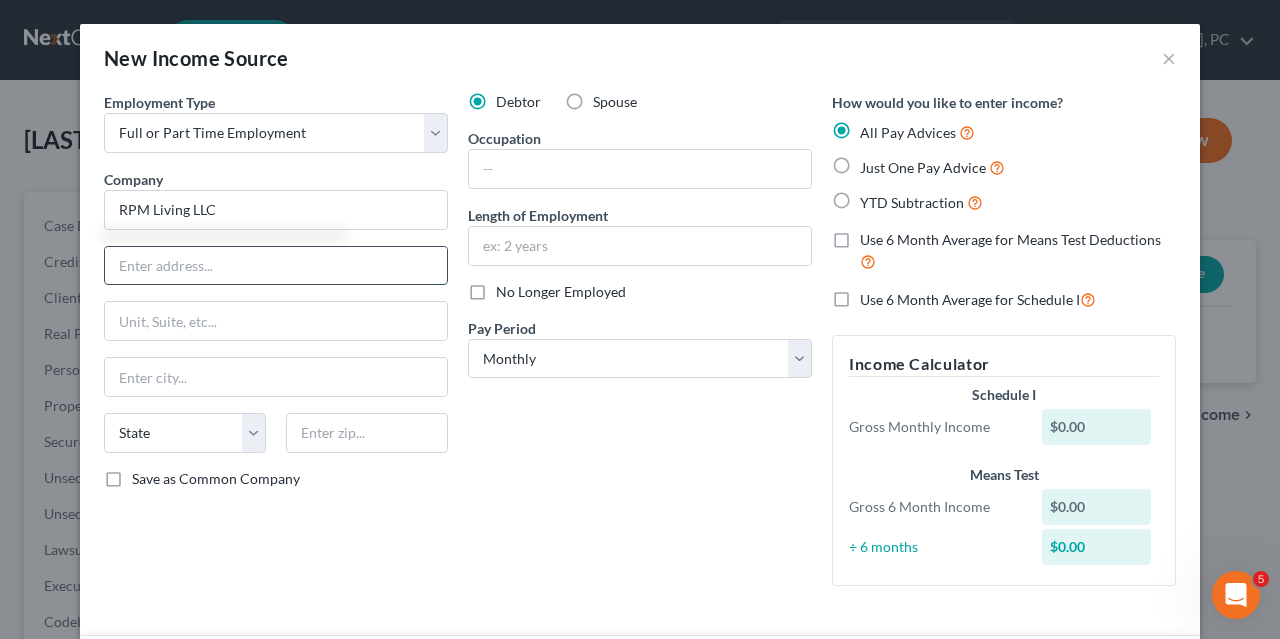 click at bounding box center [276, 266] 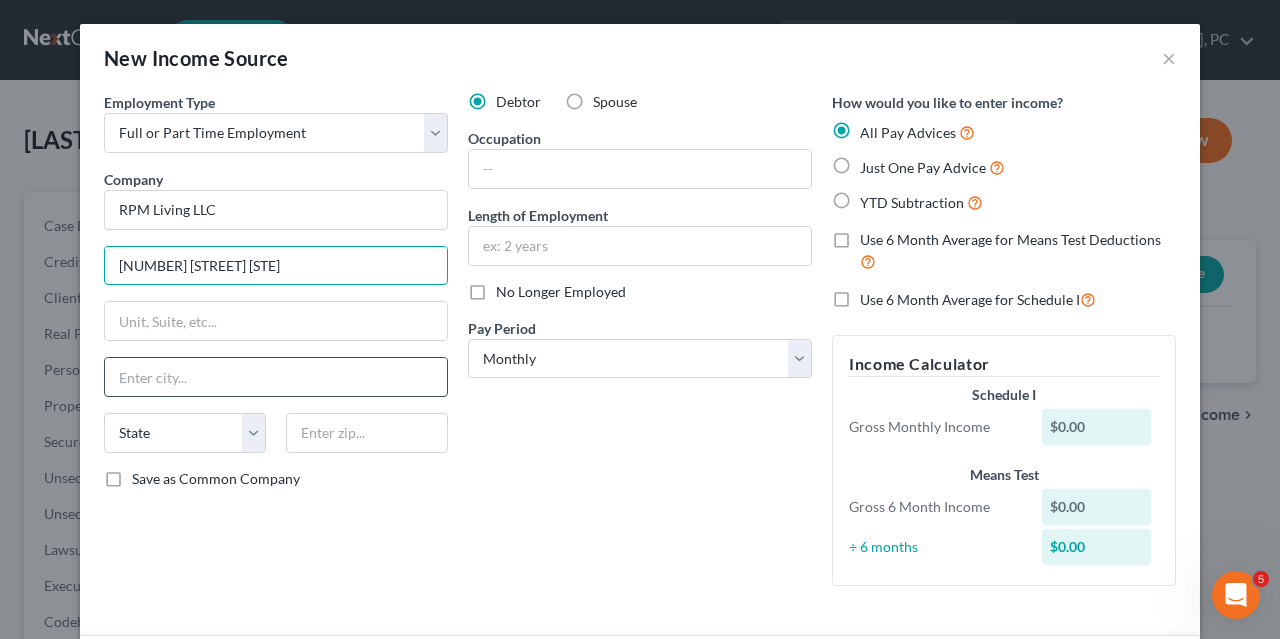 type on "[NUMBER] [STREET] [STE]" 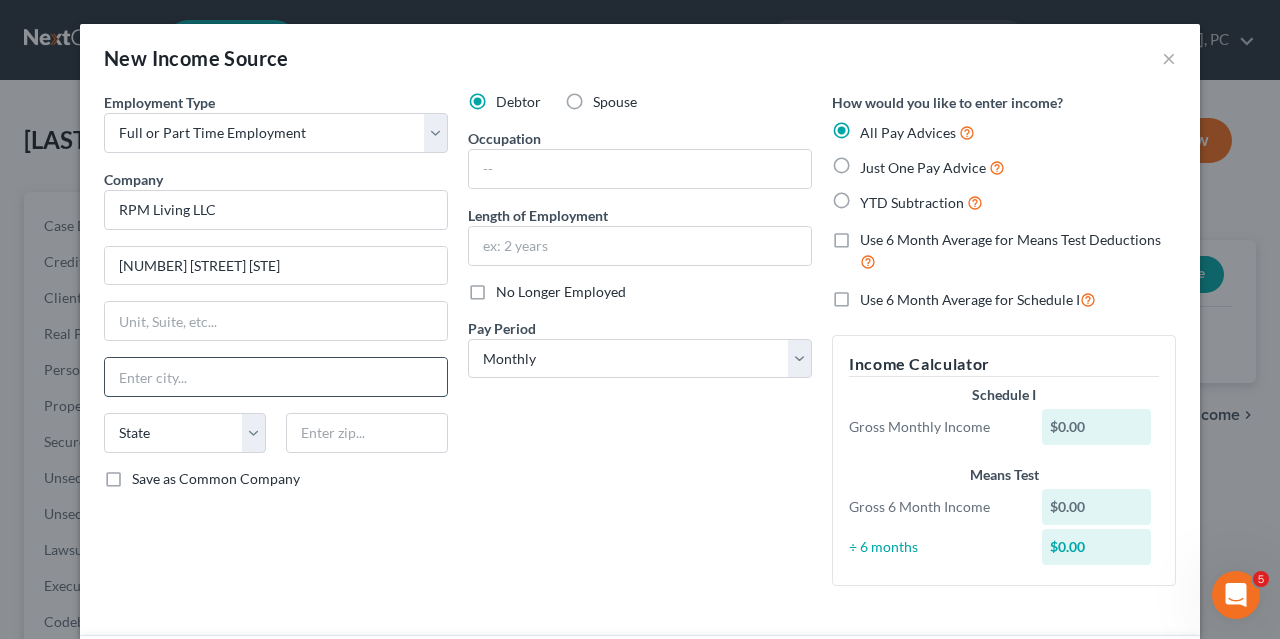 click at bounding box center [276, 377] 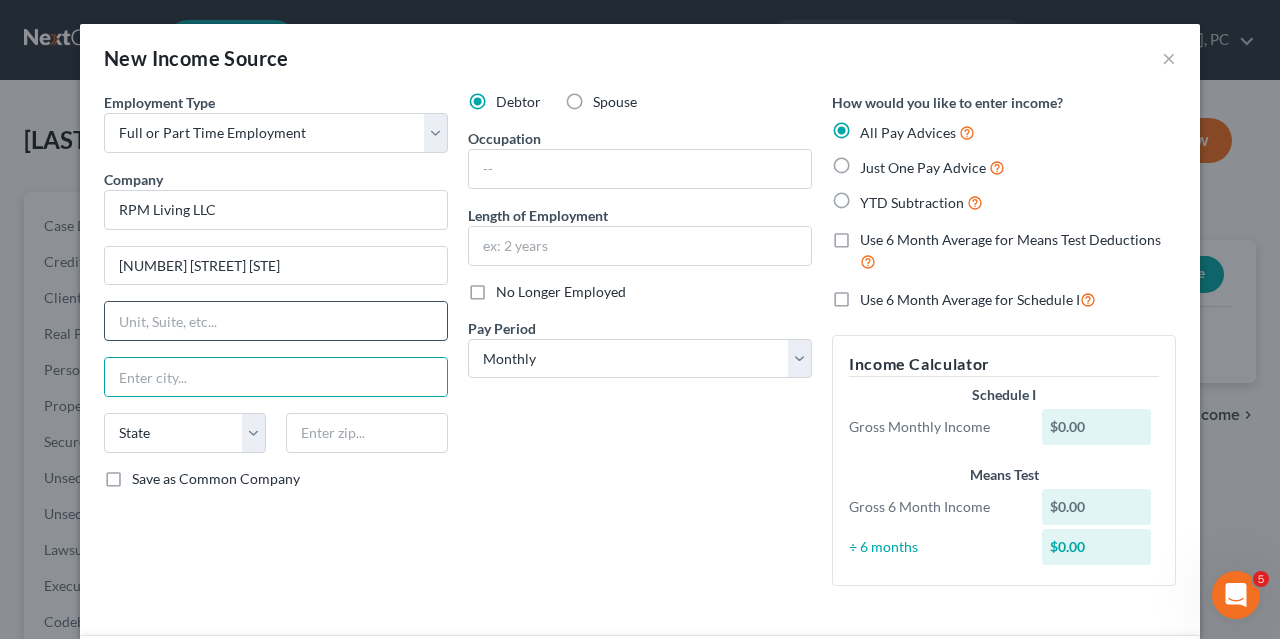 click at bounding box center (276, 321) 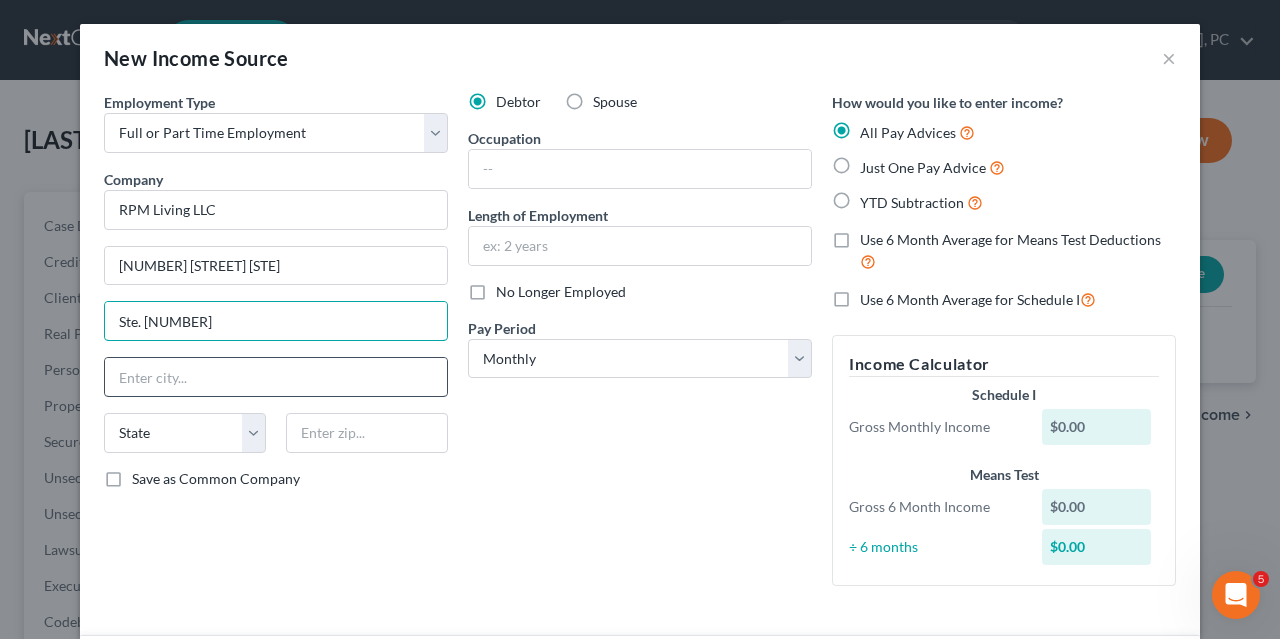 type on "Ste. [NUMBER]" 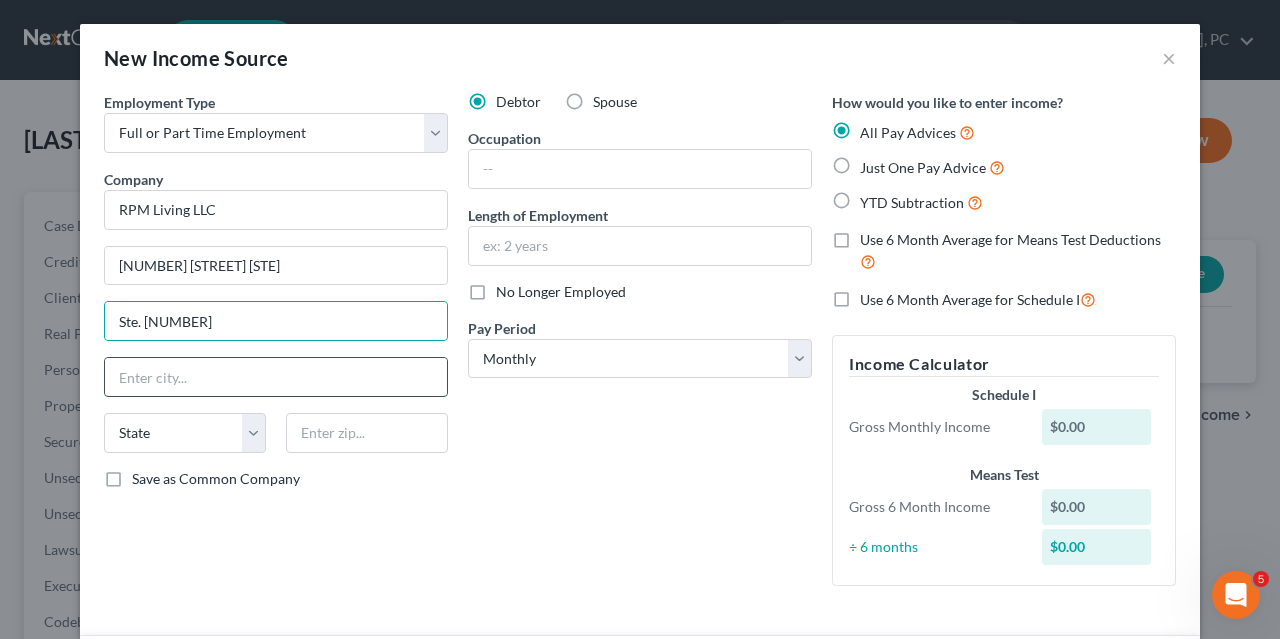 click at bounding box center (276, 377) 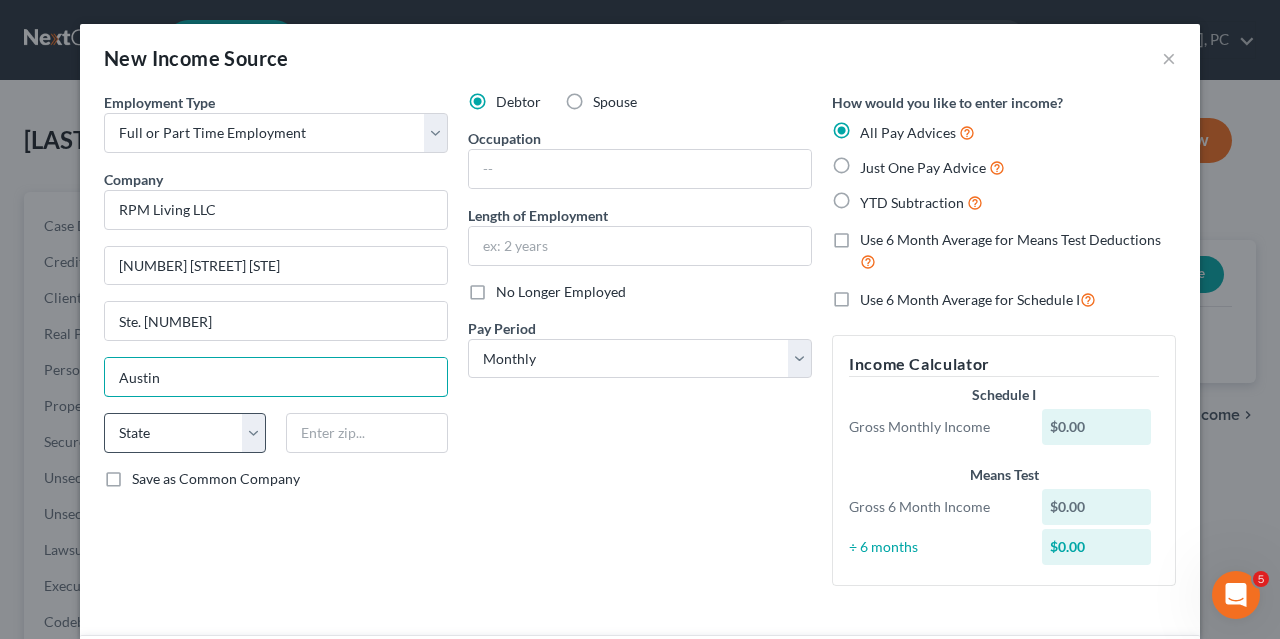 type on "Austin" 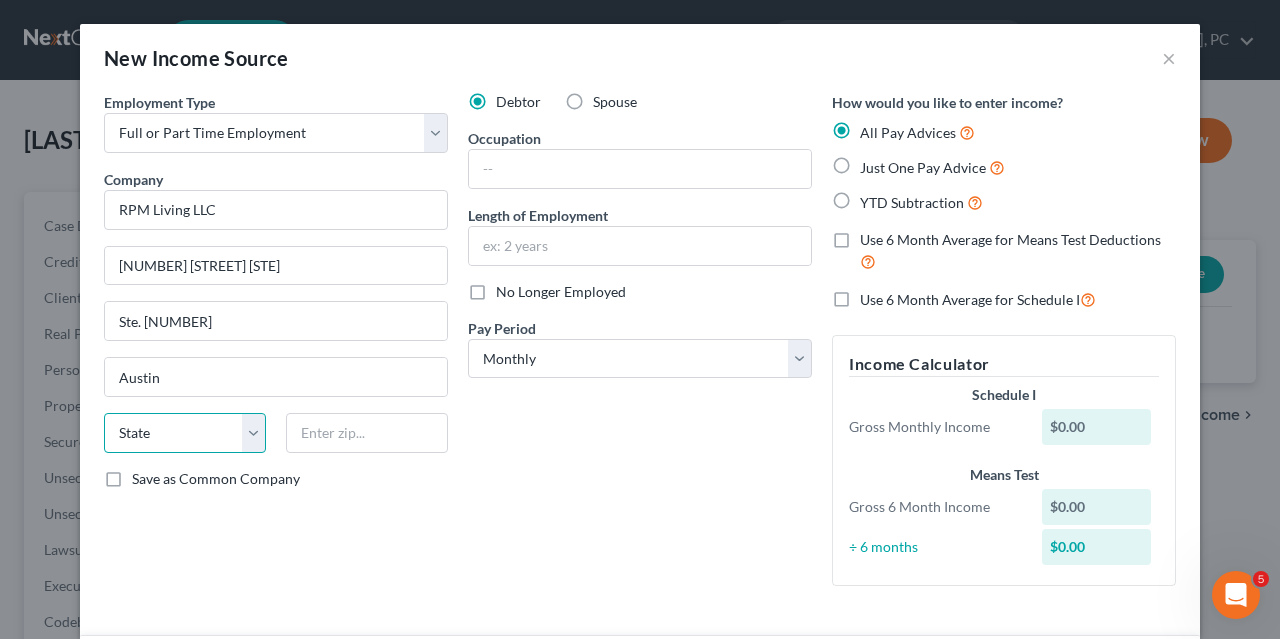 click on "State AL AK AR AZ CA CO CT DE DC FL GA GU HI ID IL IN IA KS KY LA ME MD MA MI MN MS MO MT NC ND NE NV NH NJ NM NY OH OK OR PA PR RI SC SD TN TX UT VI VA VT WA WV WI WY" at bounding box center (185, 433) 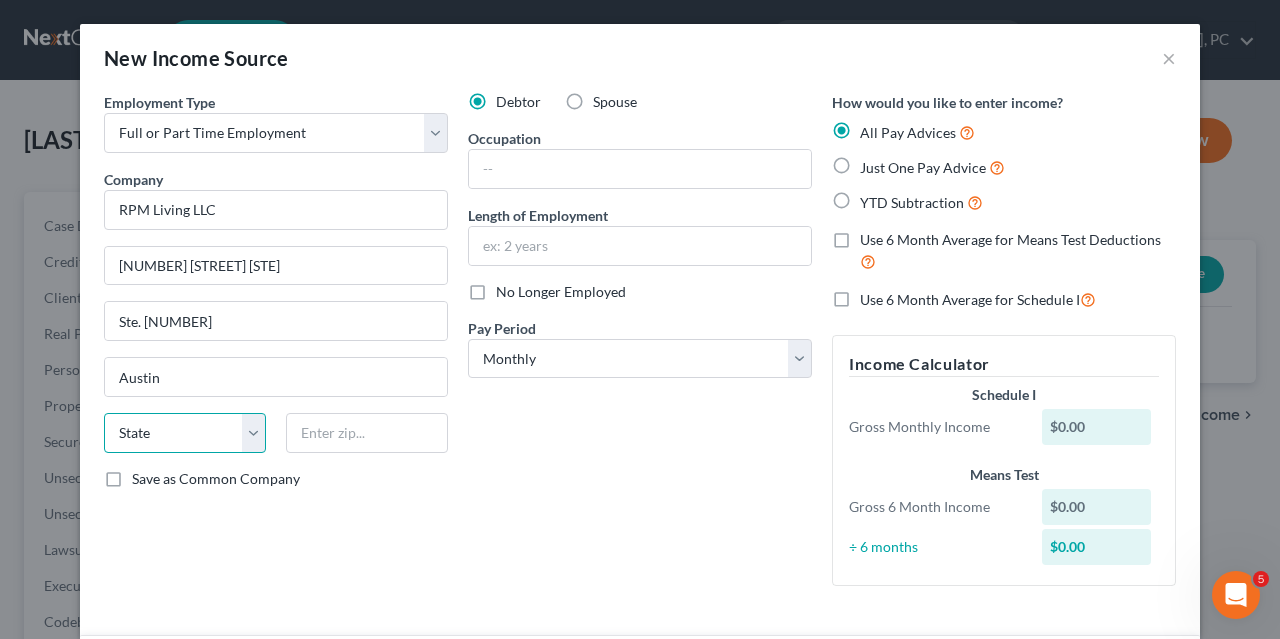 select on "45" 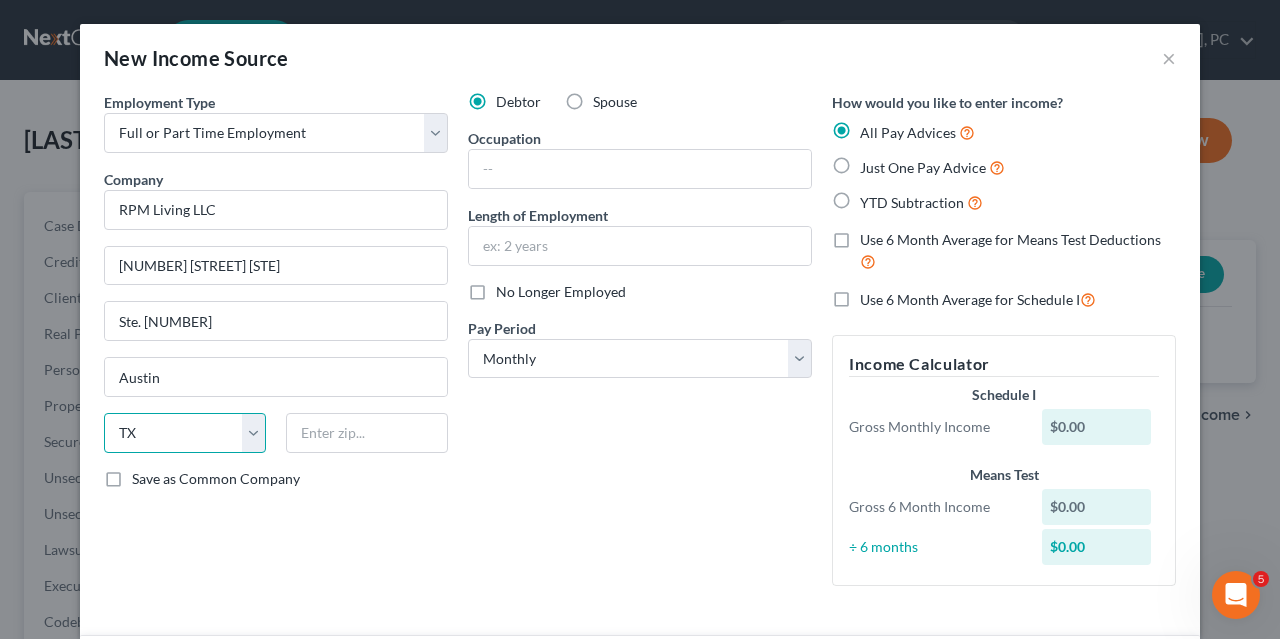 click on "TX" at bounding box center [0, 0] 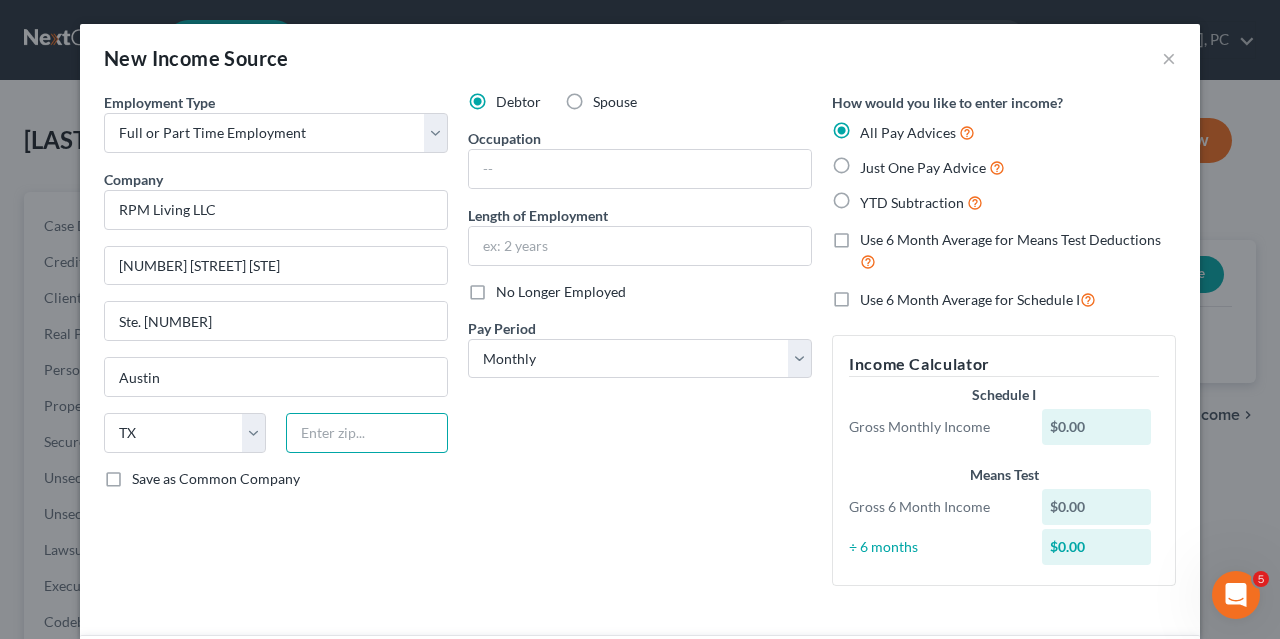 click at bounding box center [367, 433] 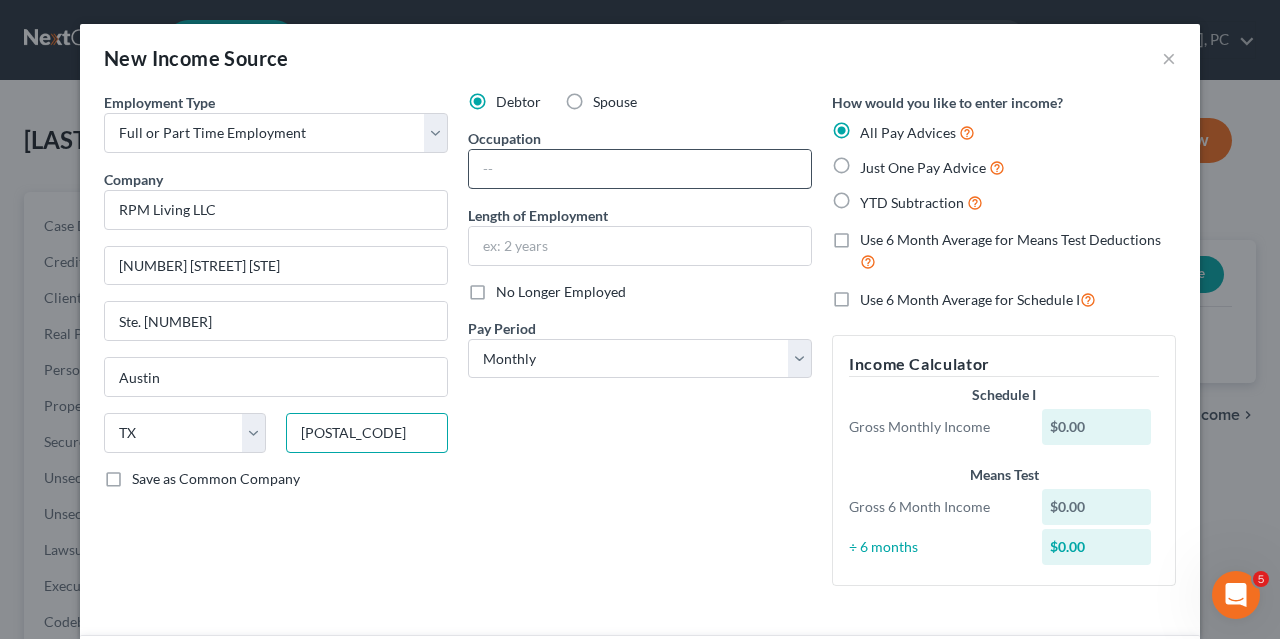 type on "[POSTAL_CODE]" 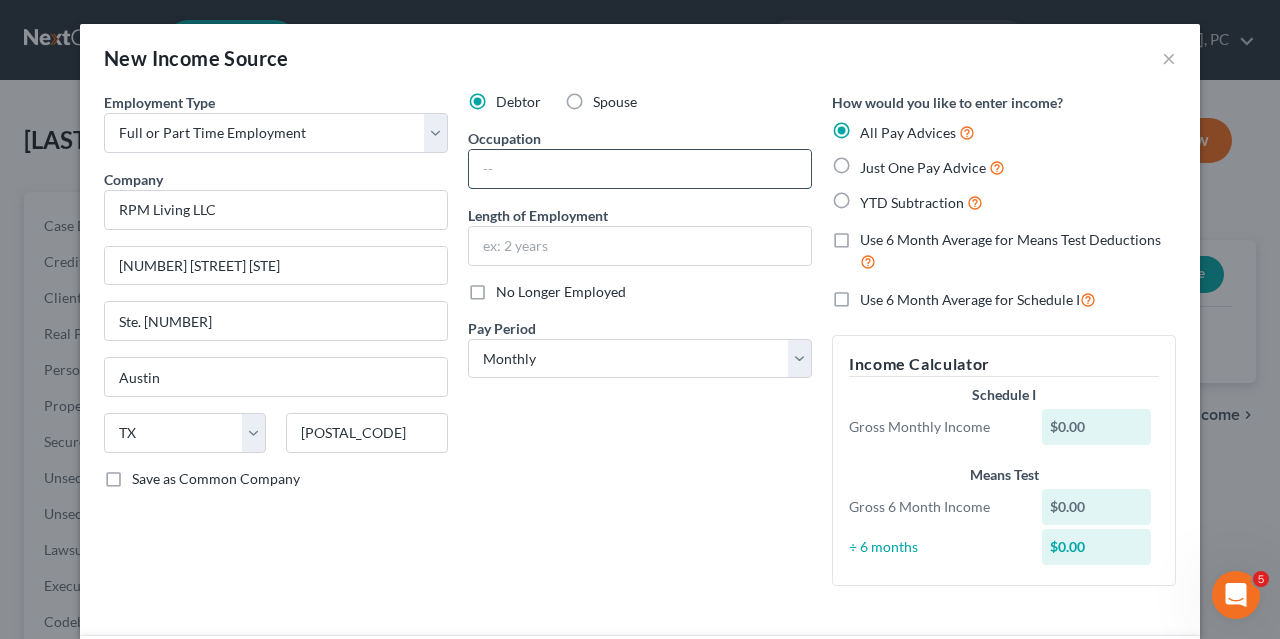 click at bounding box center [640, 169] 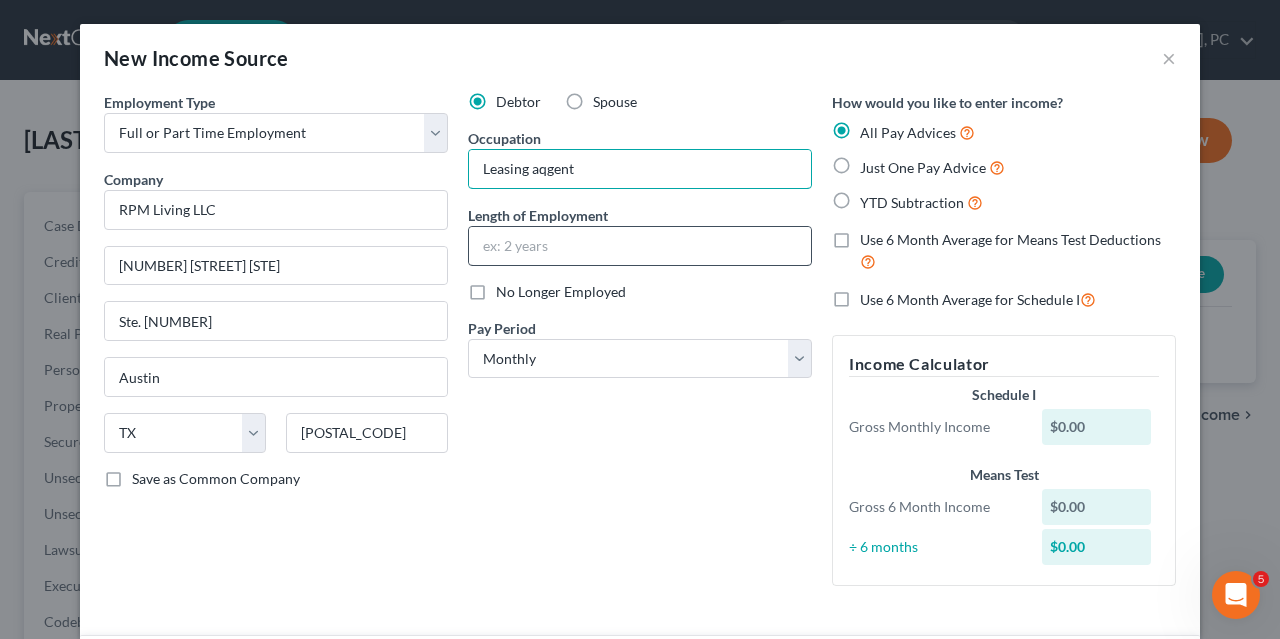 type on "Leasing aqgent" 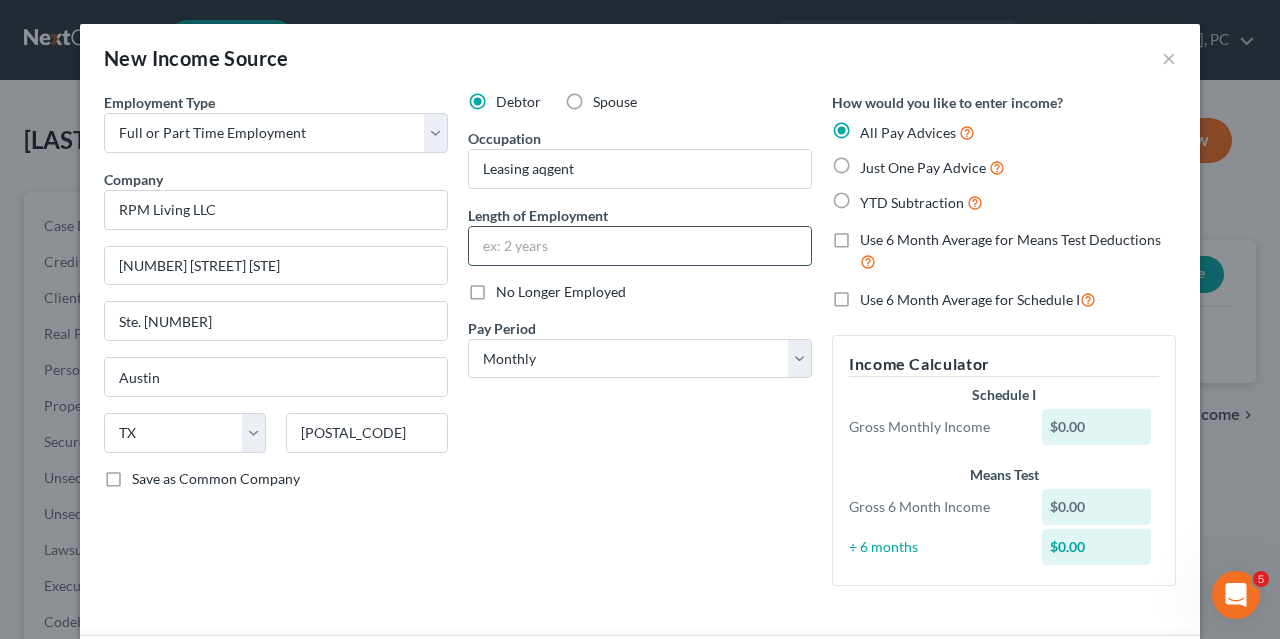 click at bounding box center (640, 246) 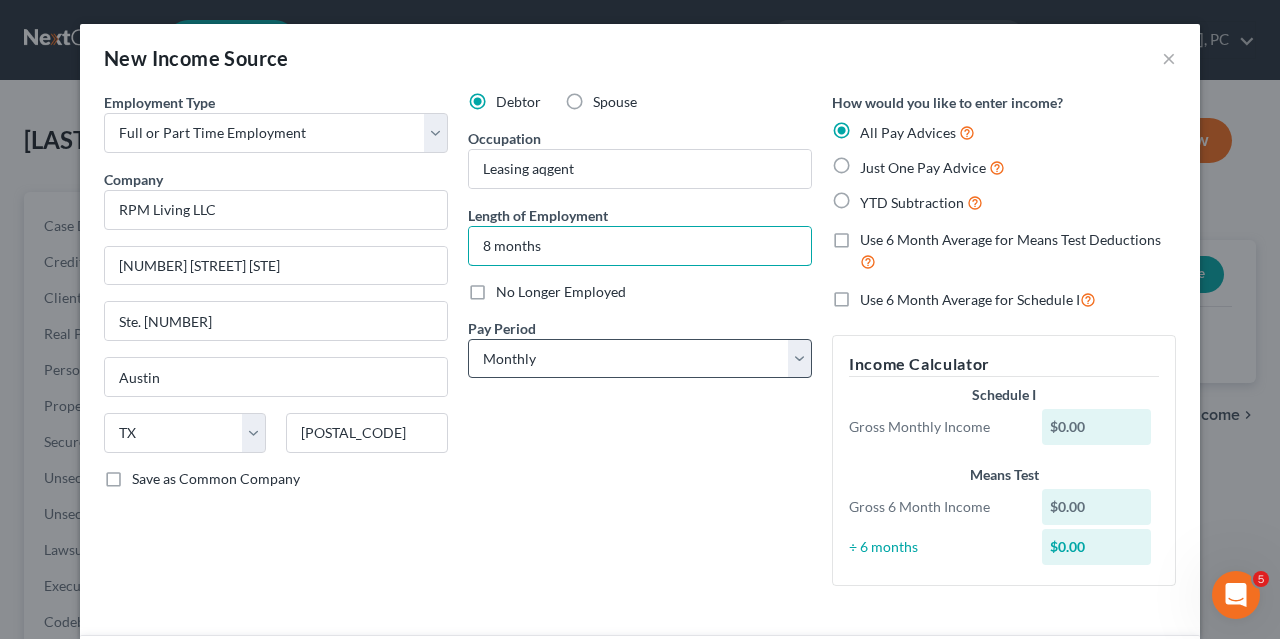 type on "8 months" 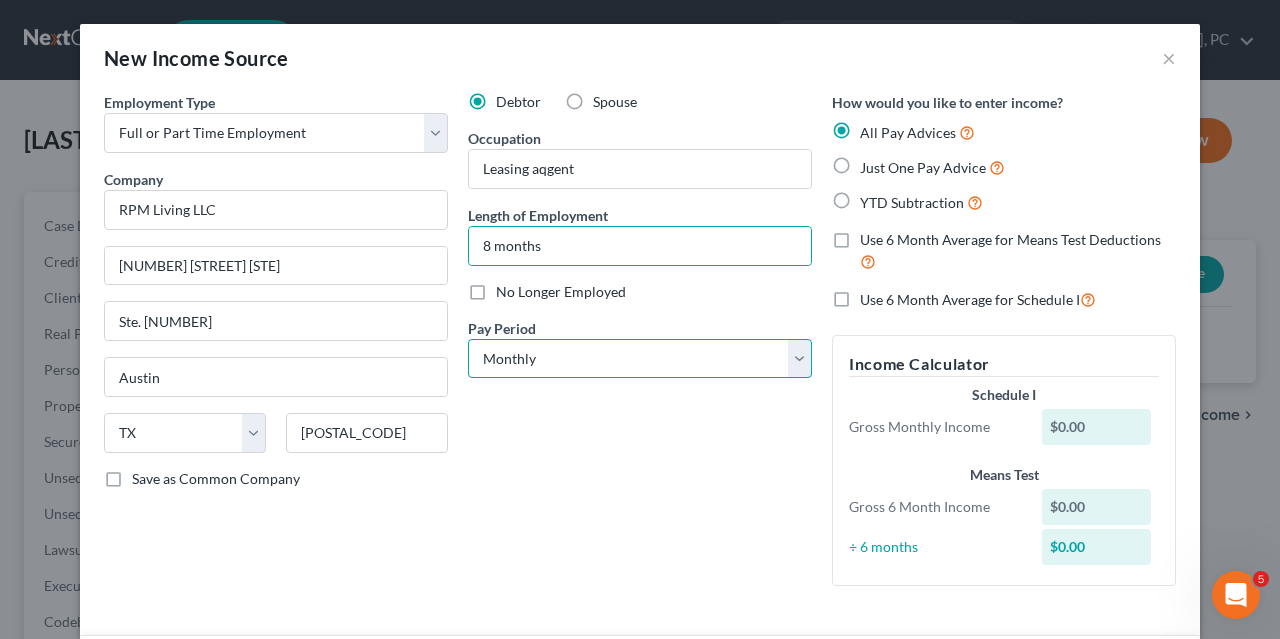 click on "Select Monthly Twice Monthly Every Other Week Weekly" at bounding box center [640, 359] 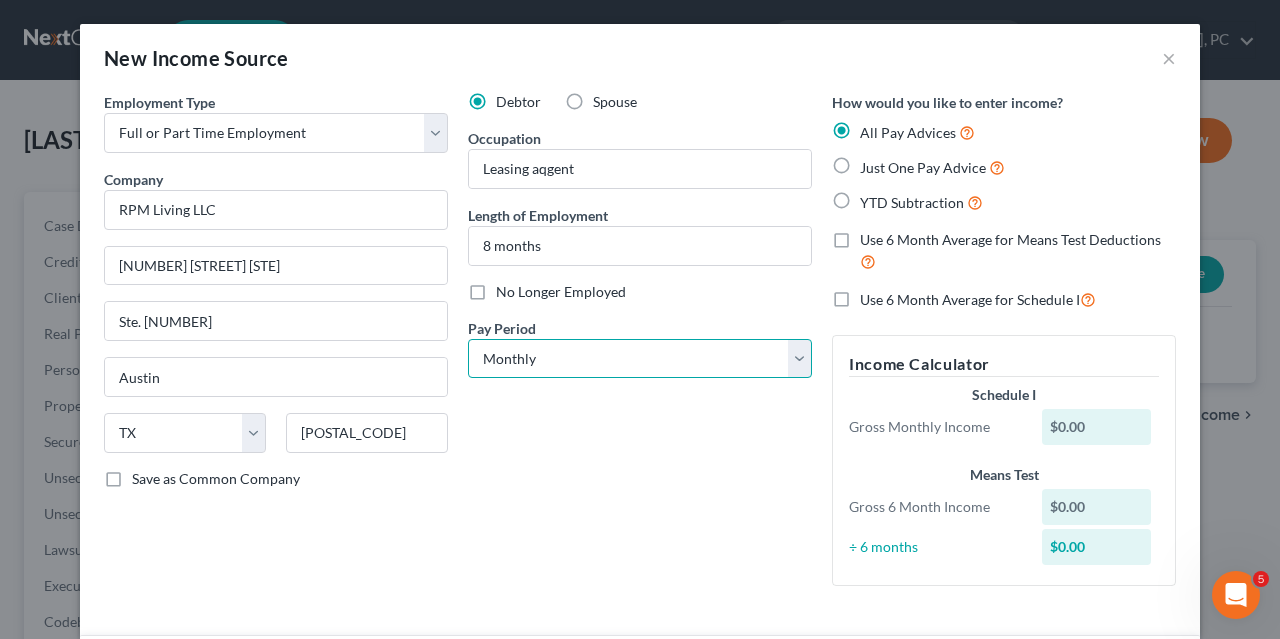 select on "3" 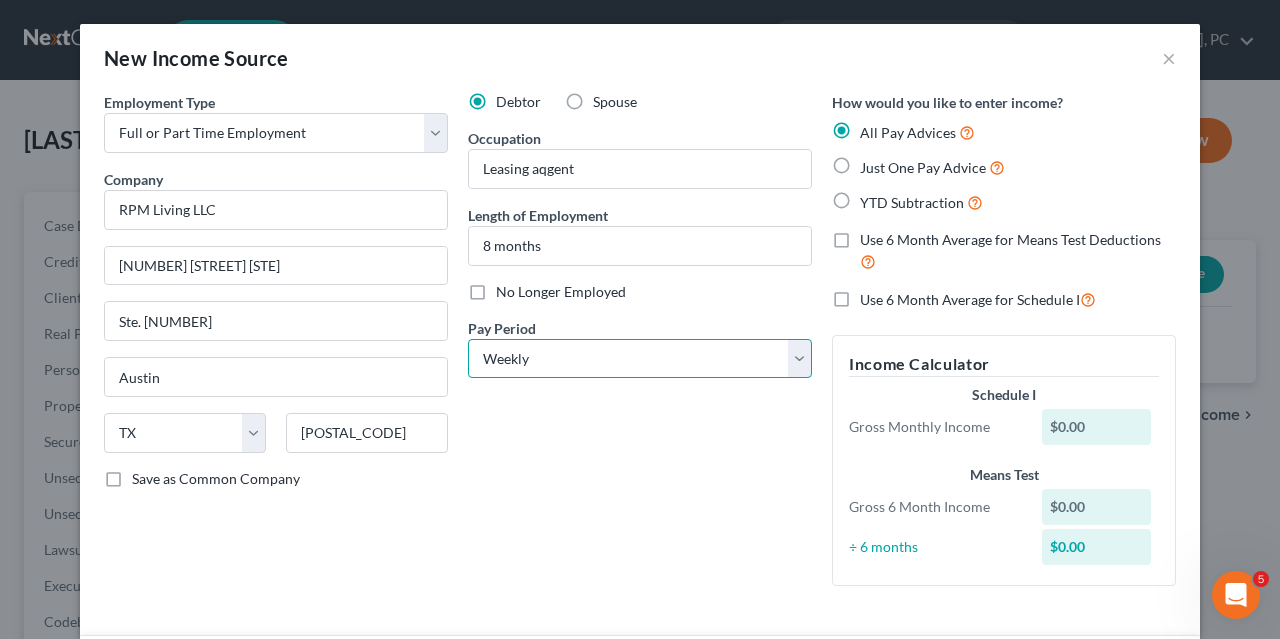 click on "Weekly" at bounding box center (0, 0) 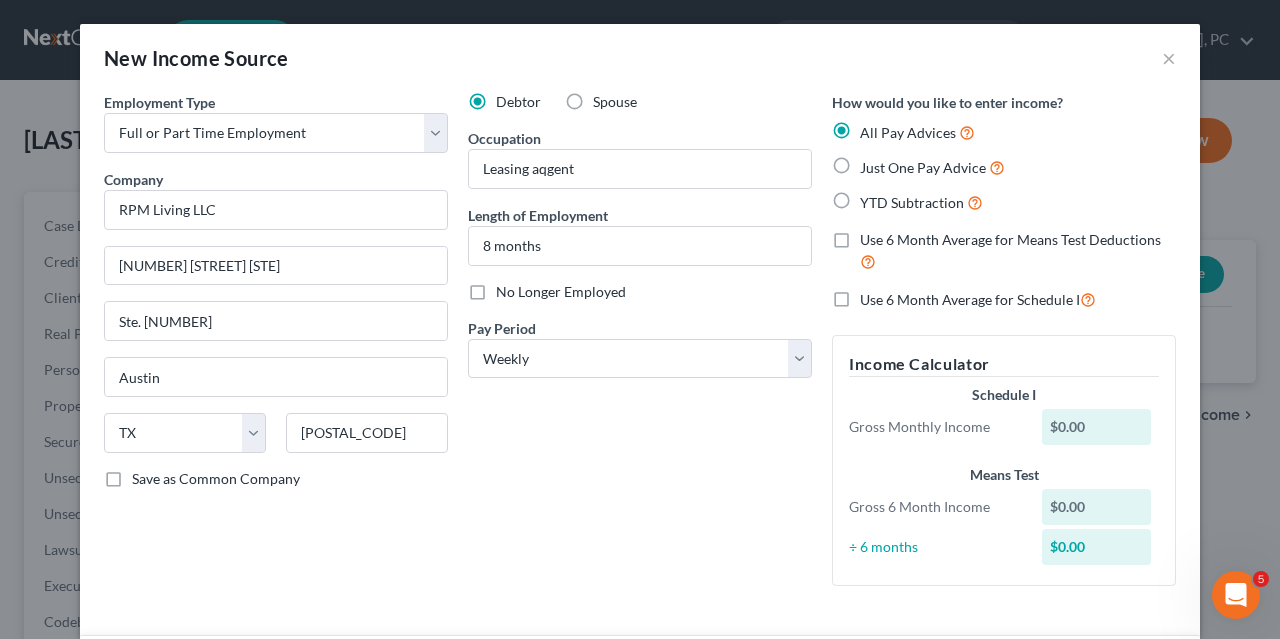 click on "Just One Pay Advice" at bounding box center [932, 167] 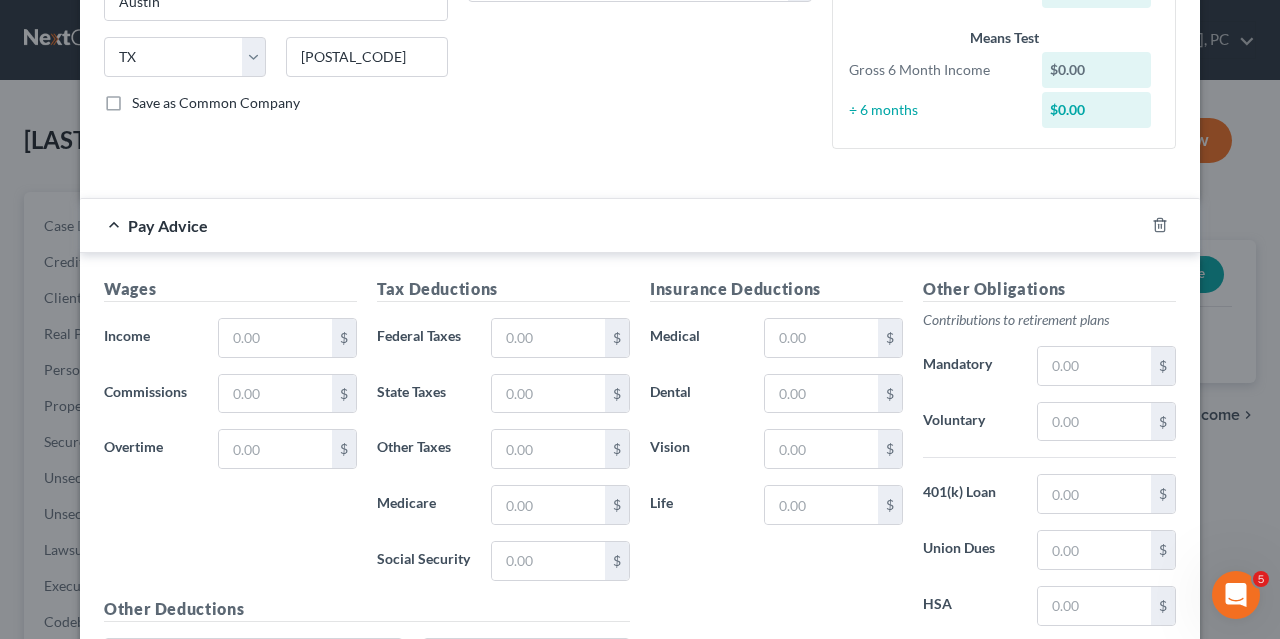 scroll, scrollTop: 376, scrollLeft: 0, axis: vertical 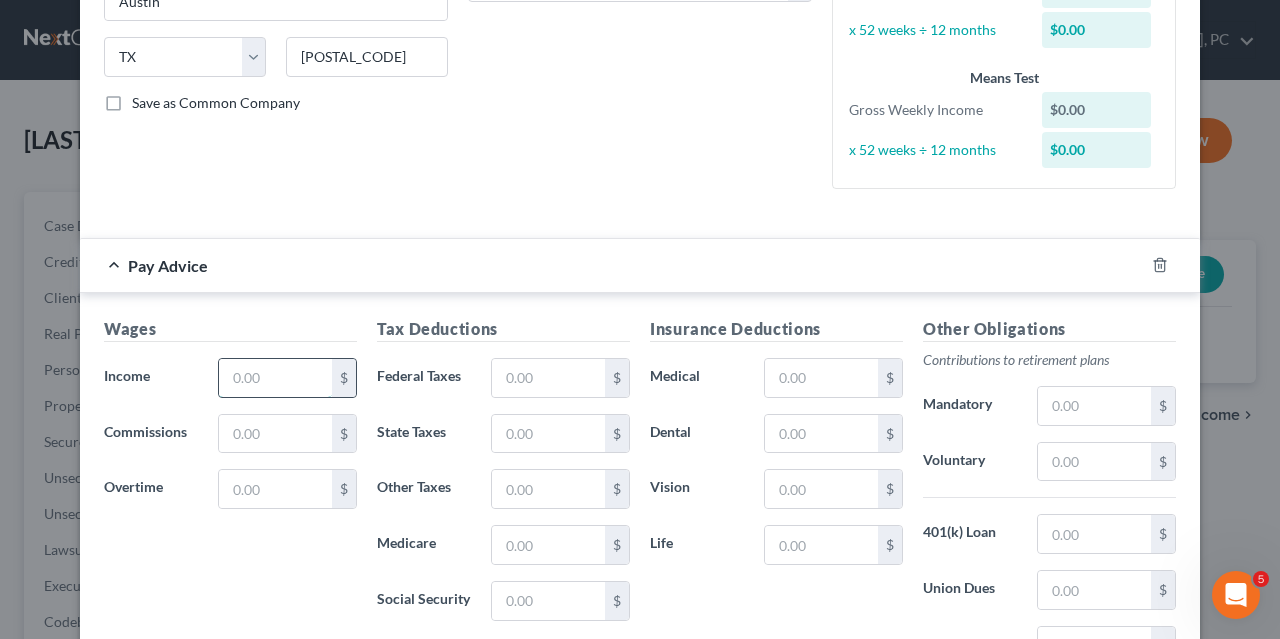 click at bounding box center (275, 378) 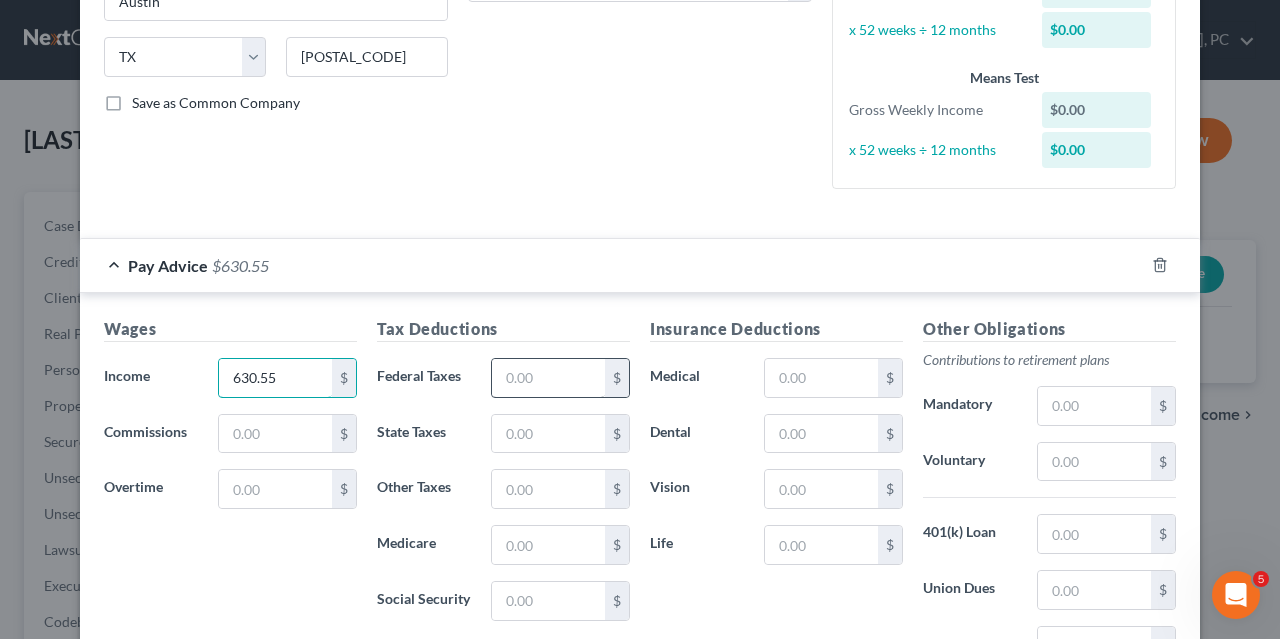 type on "630.55" 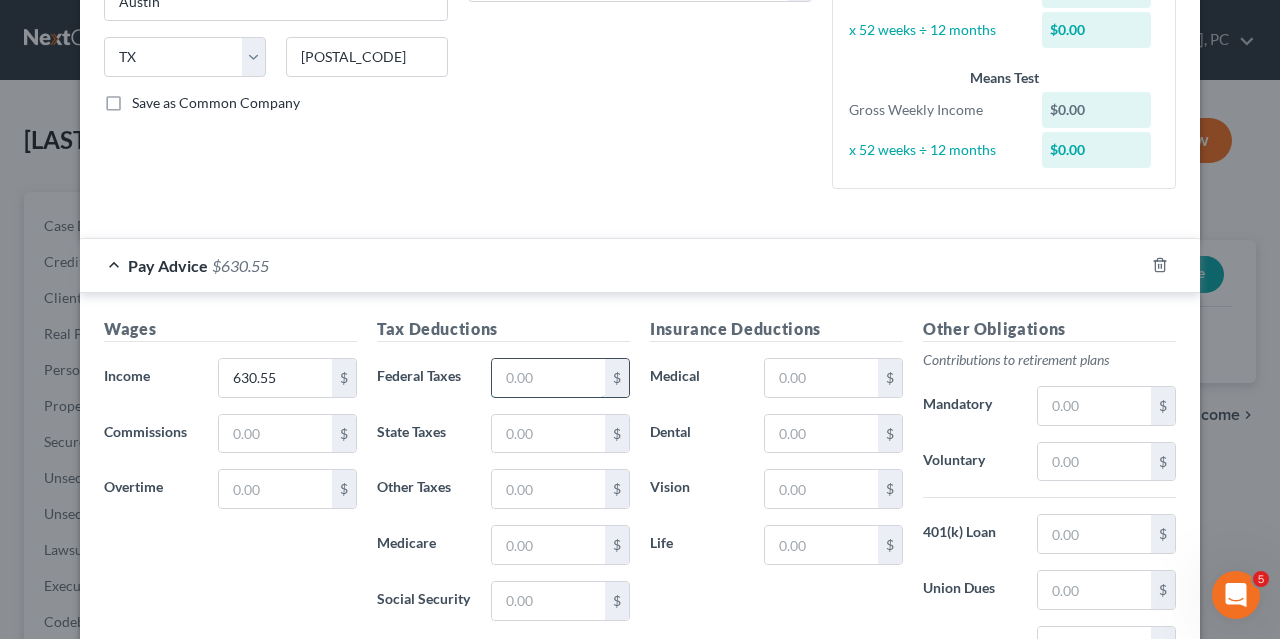 click at bounding box center (548, 378) 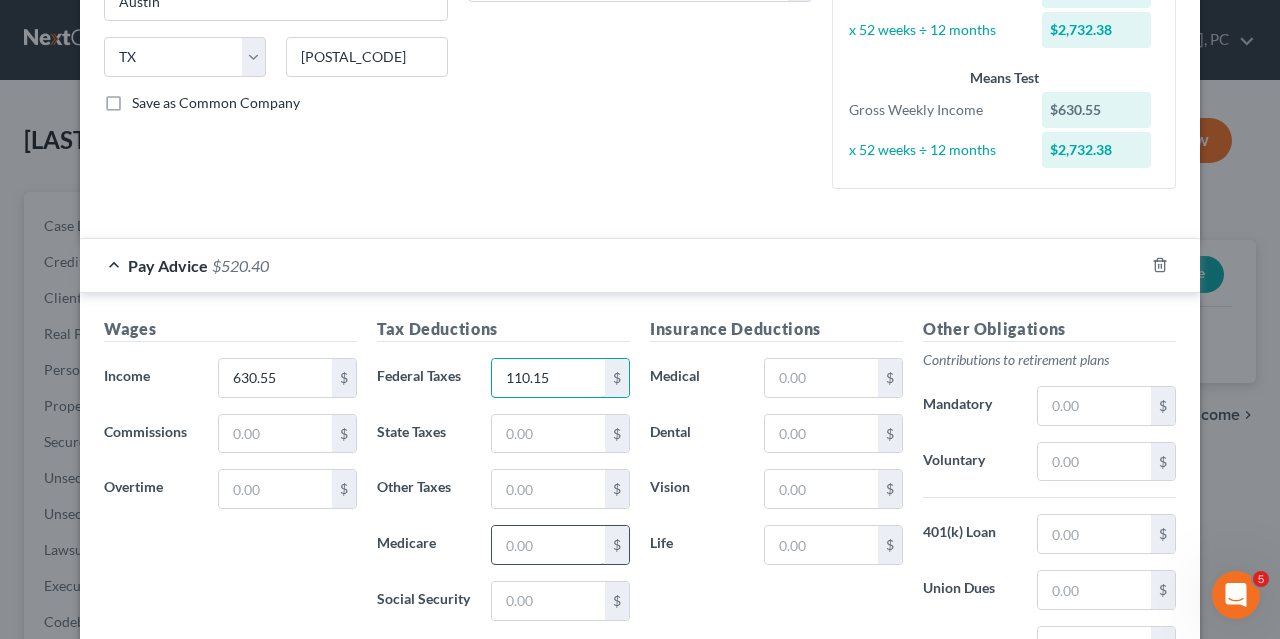 type on "110.15" 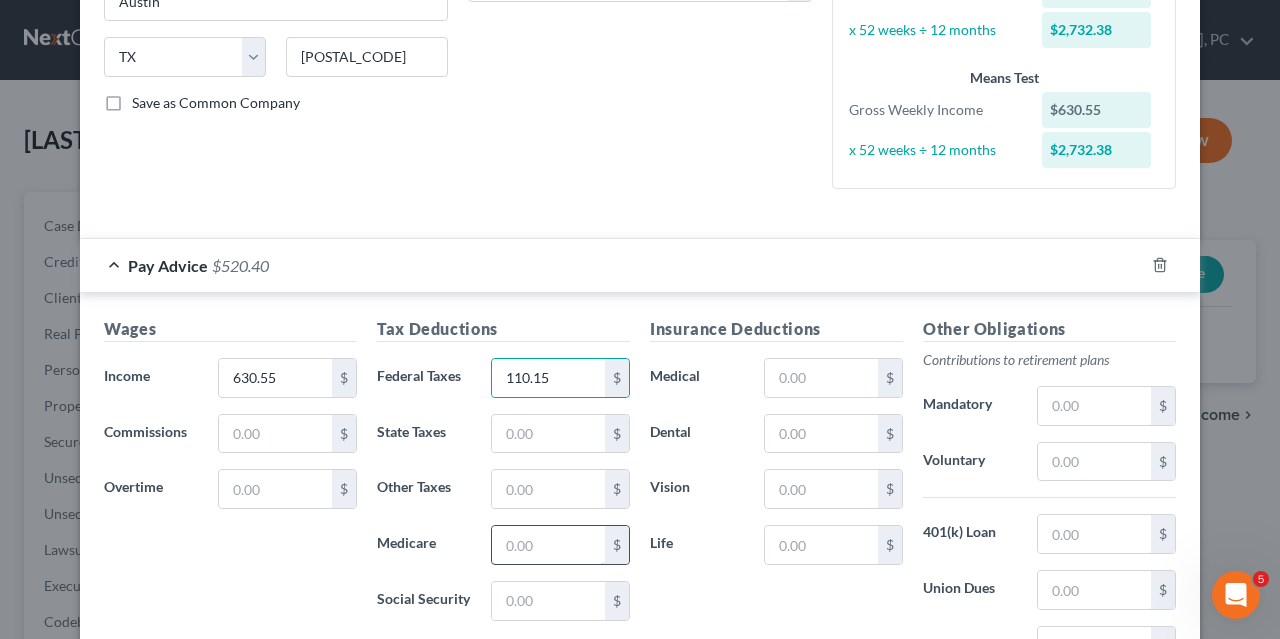 click at bounding box center (548, 545) 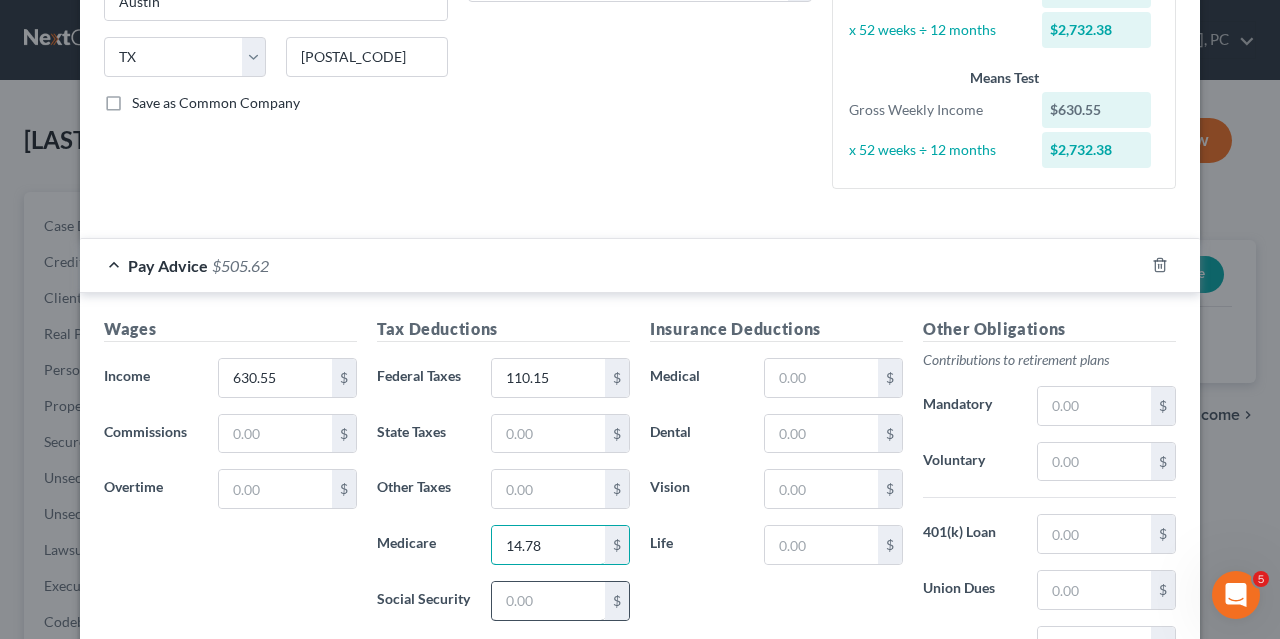 type on "14.78" 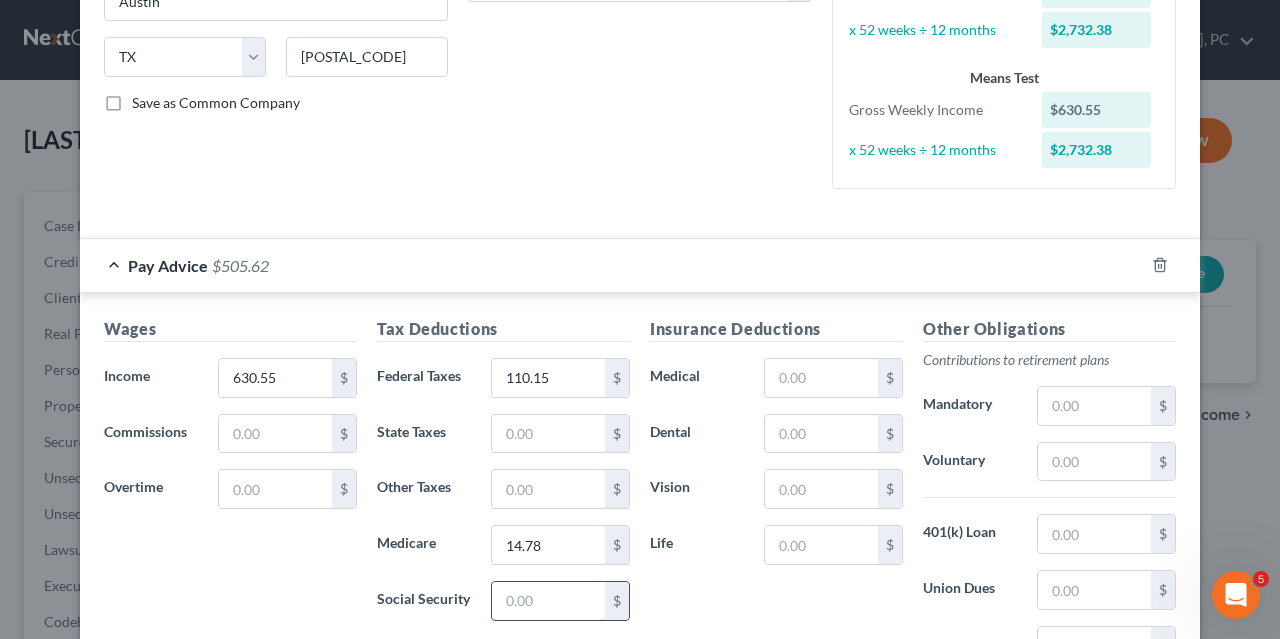 click at bounding box center [548, 601] 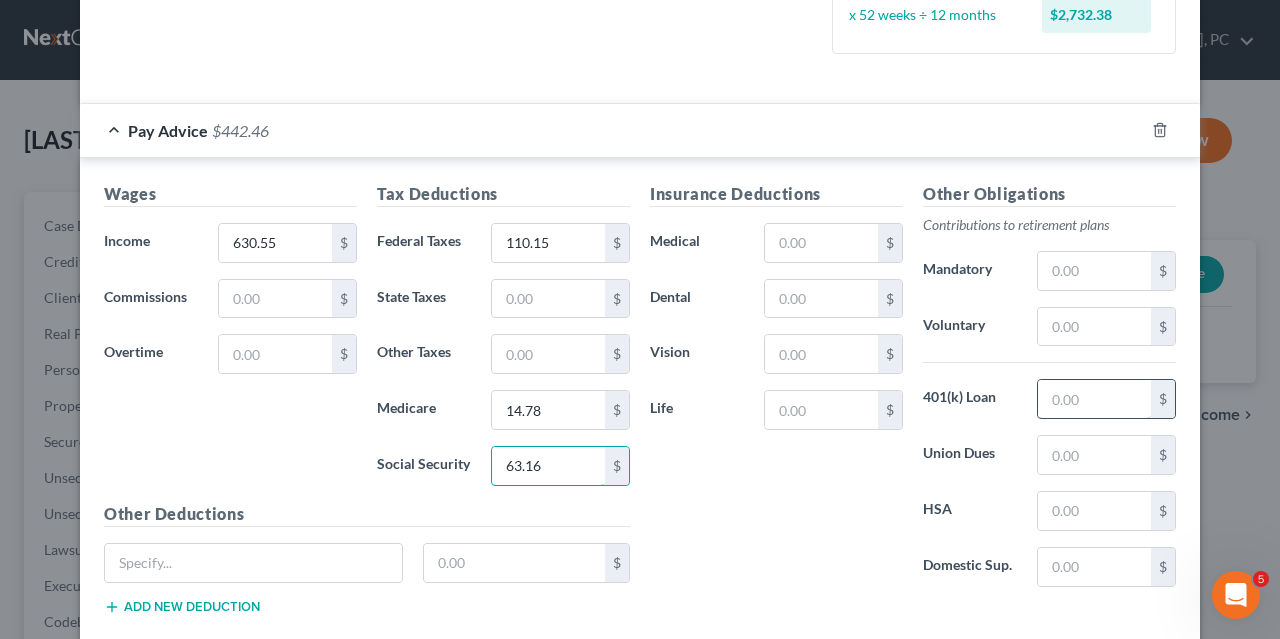 scroll, scrollTop: 512, scrollLeft: 0, axis: vertical 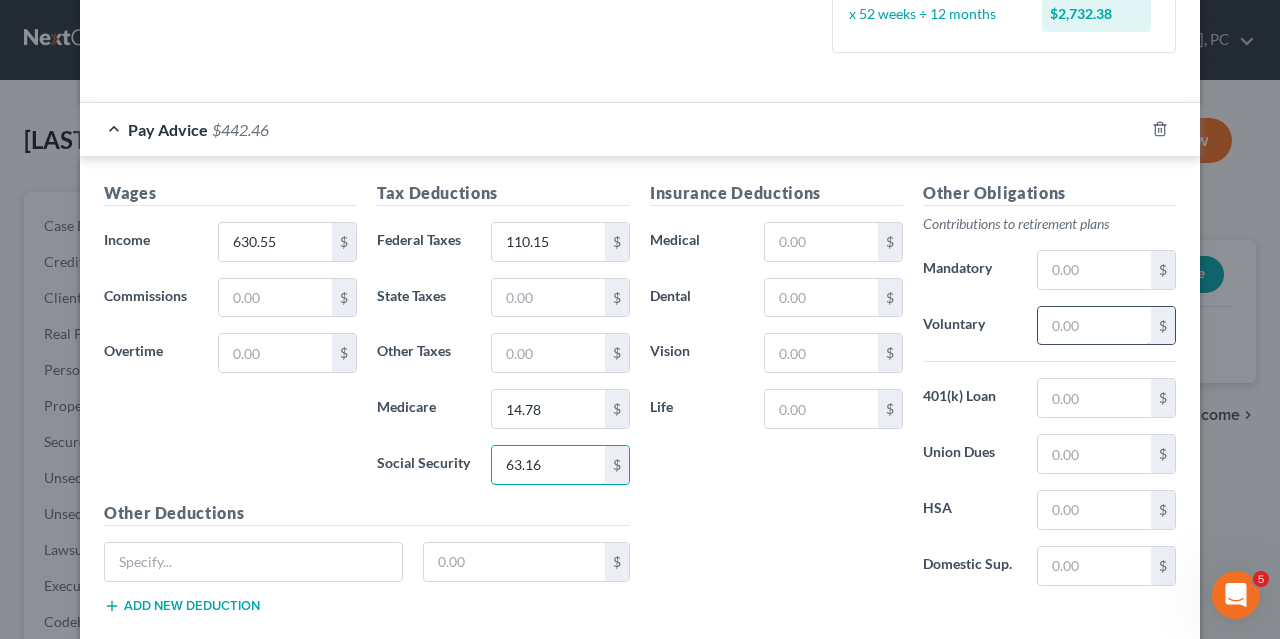 type on "63.16" 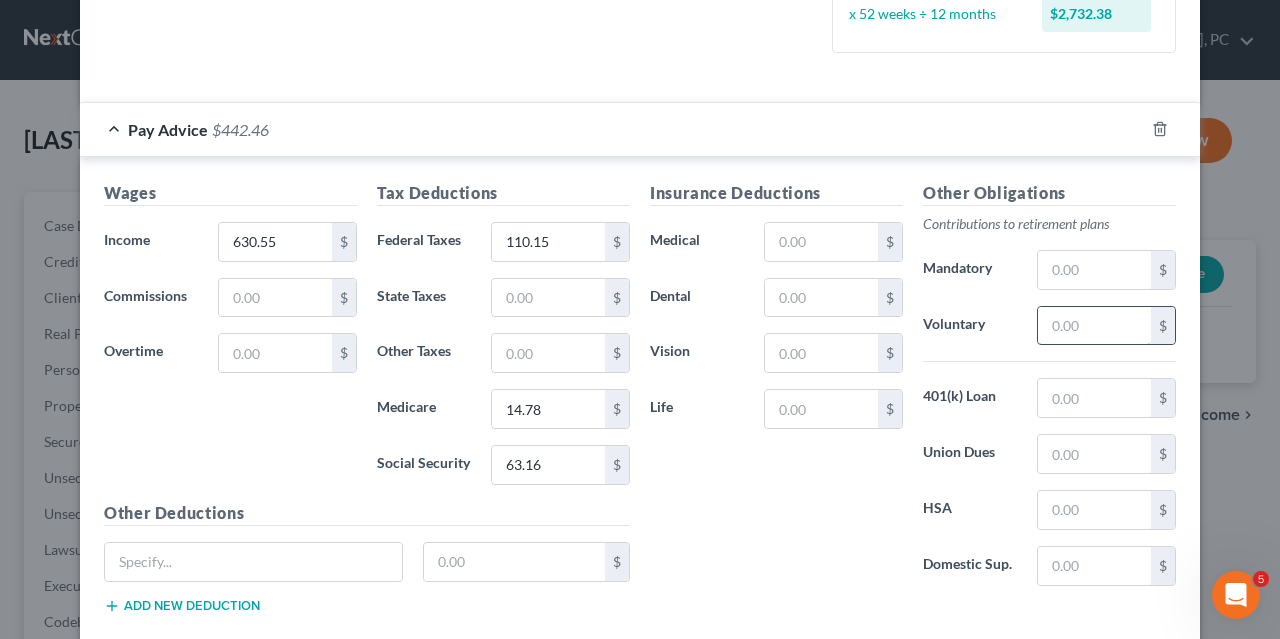 click at bounding box center (1094, 326) 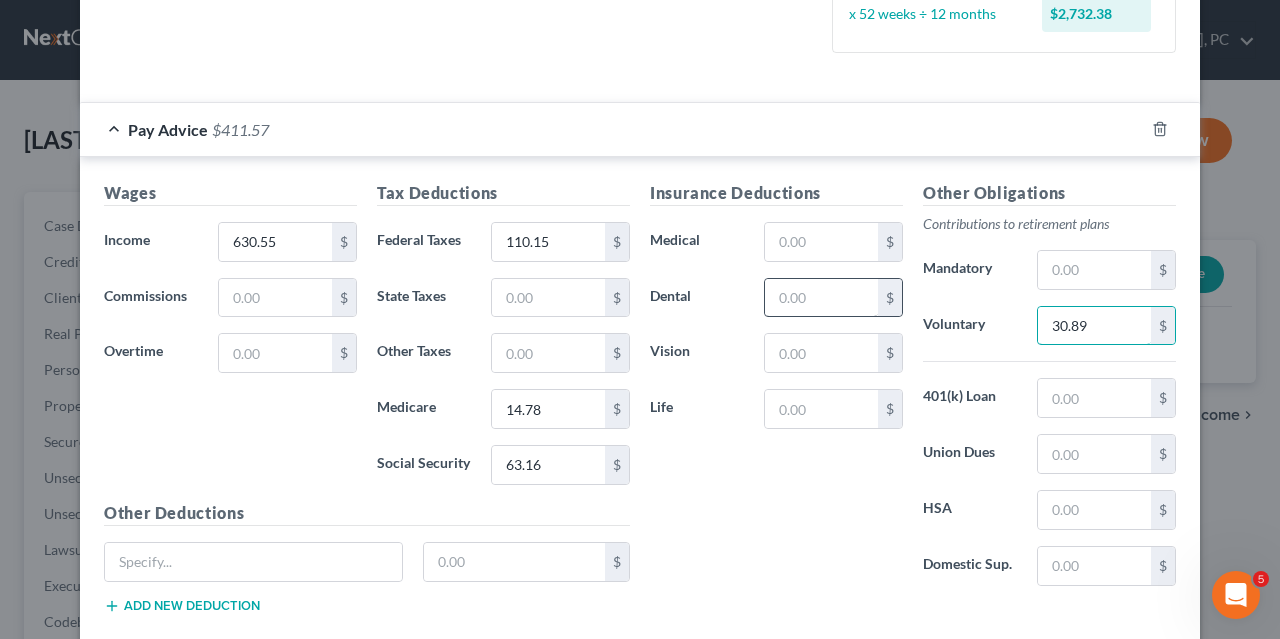 type on "30.89" 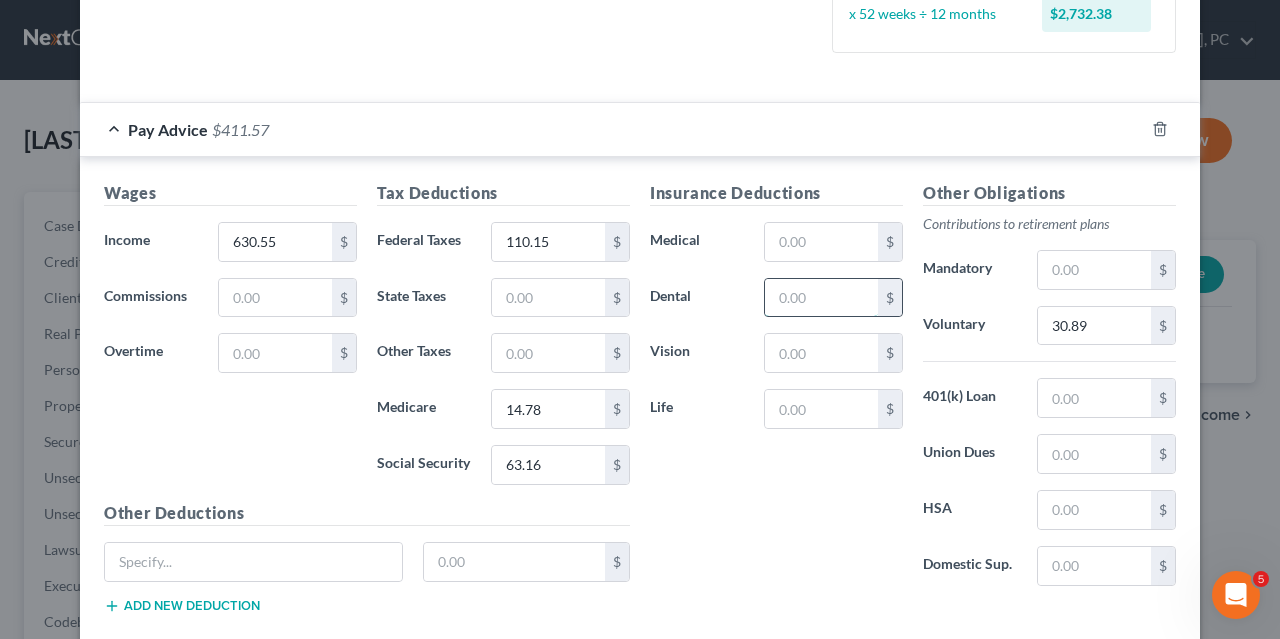 click at bounding box center [821, 298] 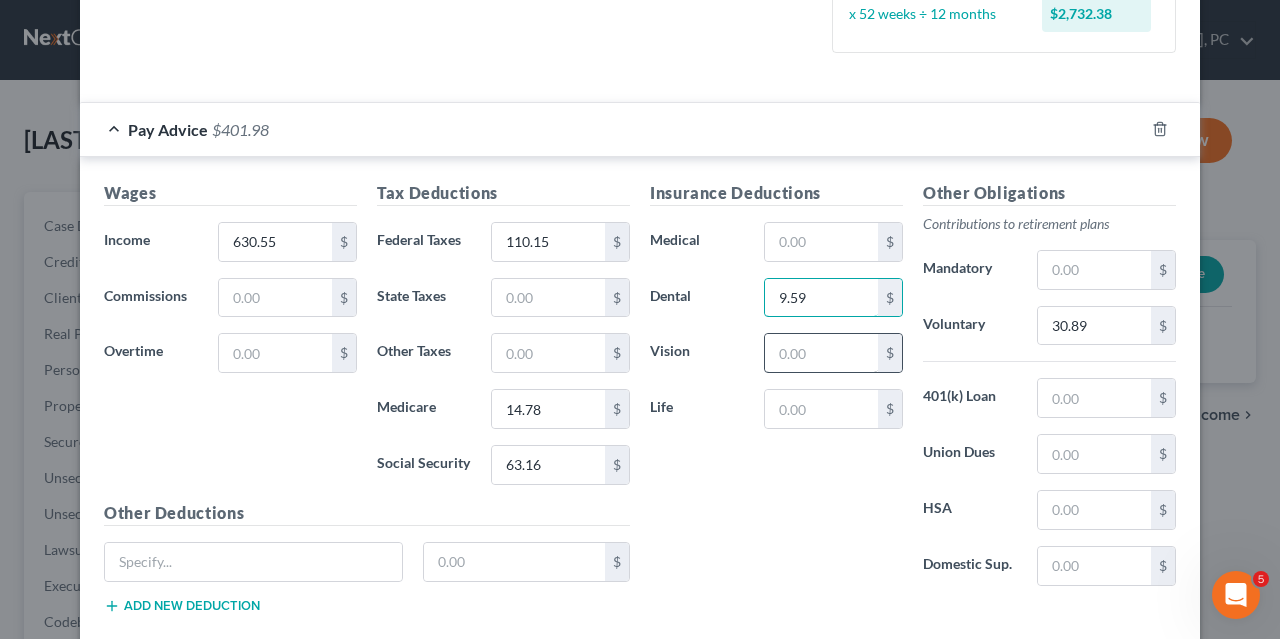 type on "9.59" 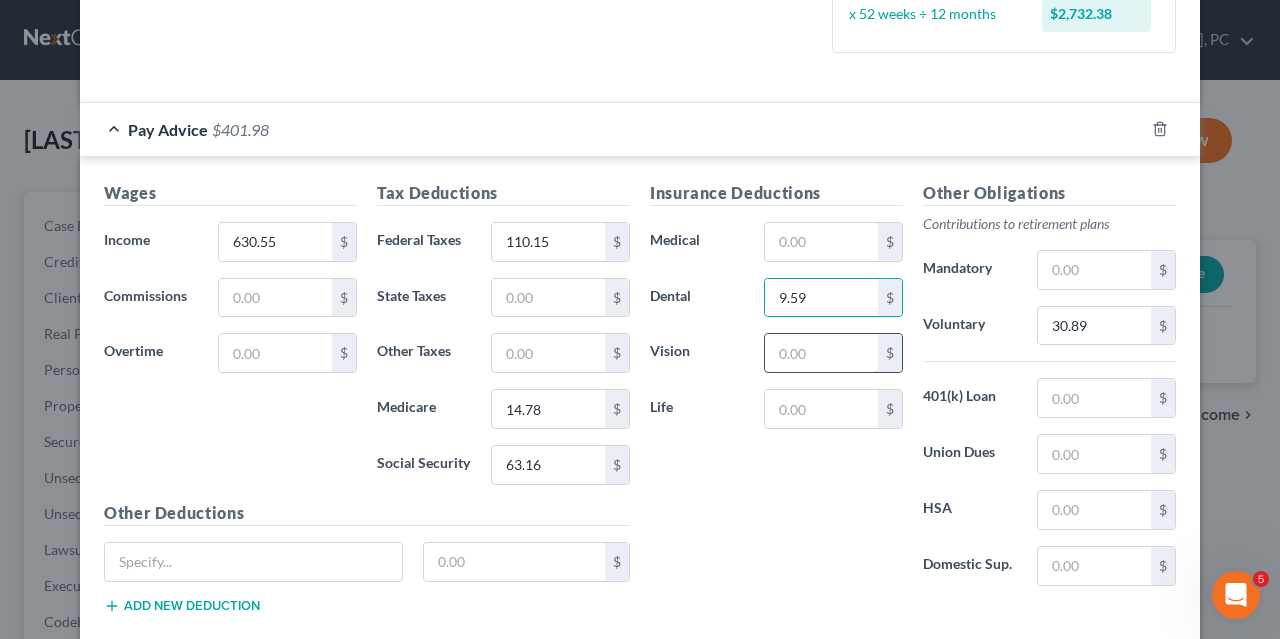 click at bounding box center [821, 353] 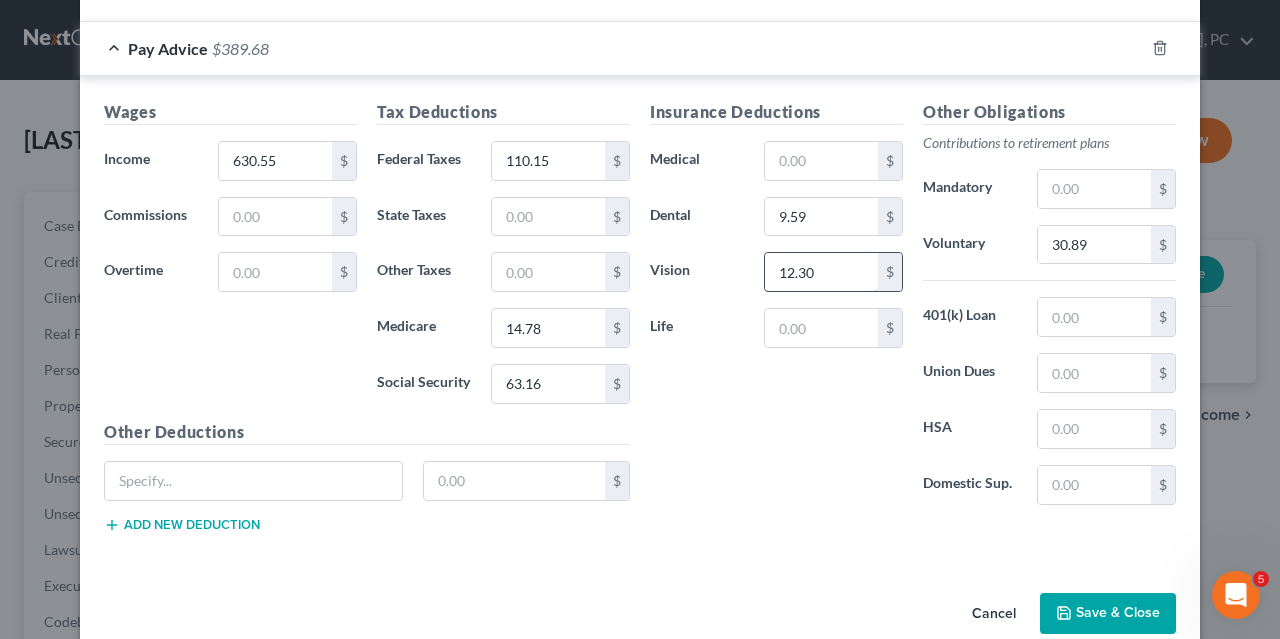 scroll, scrollTop: 621, scrollLeft: 0, axis: vertical 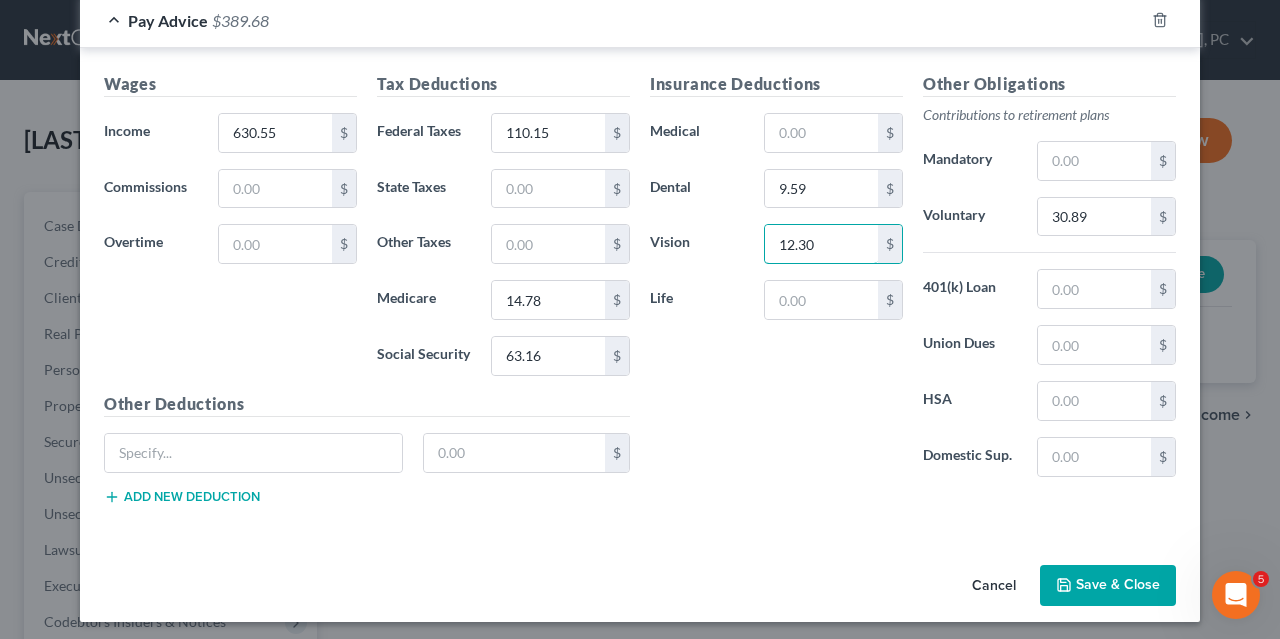 type on "12.30" 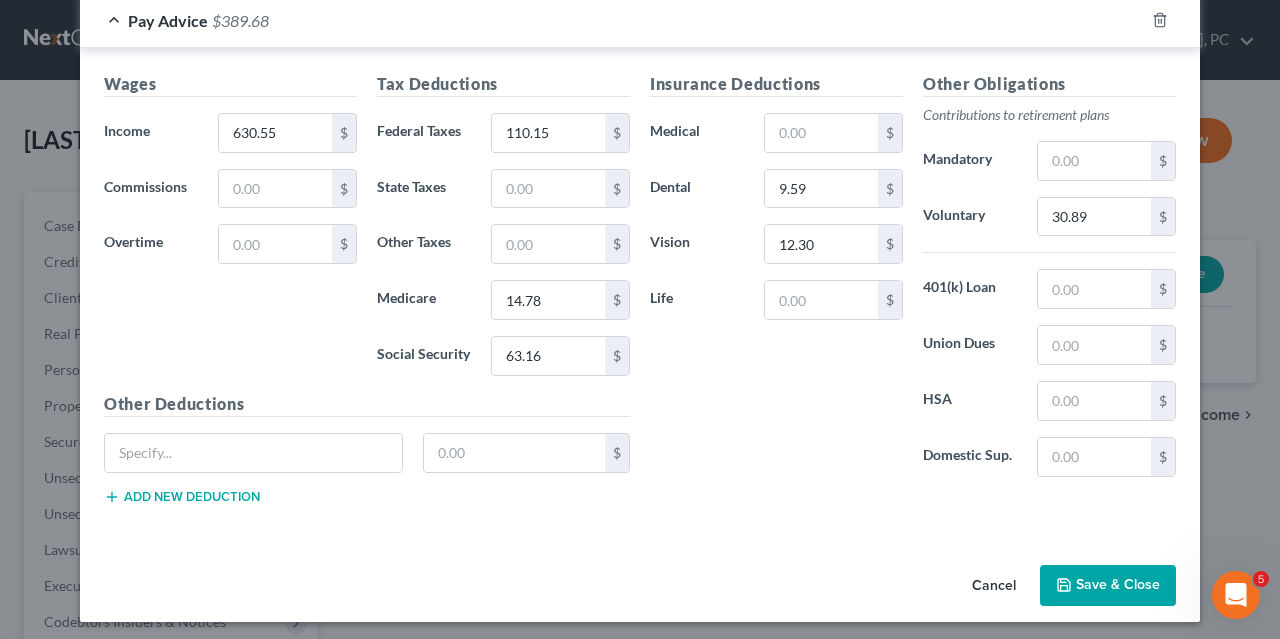 click on "Save & Close" at bounding box center (1108, 586) 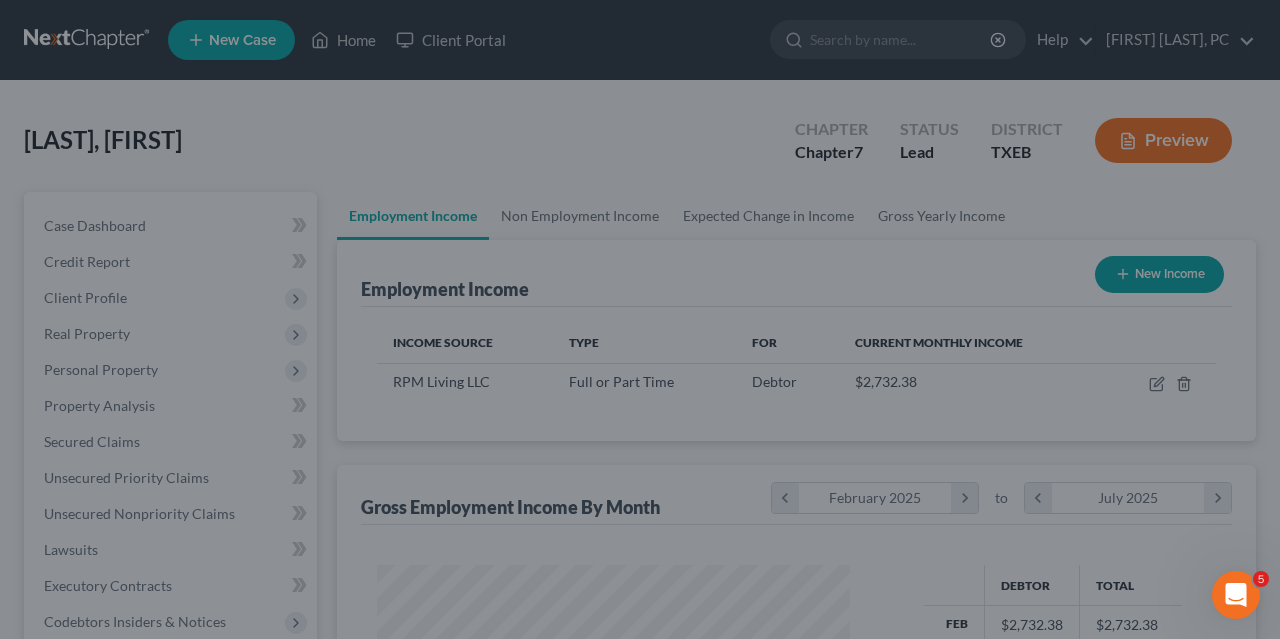 scroll, scrollTop: 999644, scrollLeft: 999487, axis: both 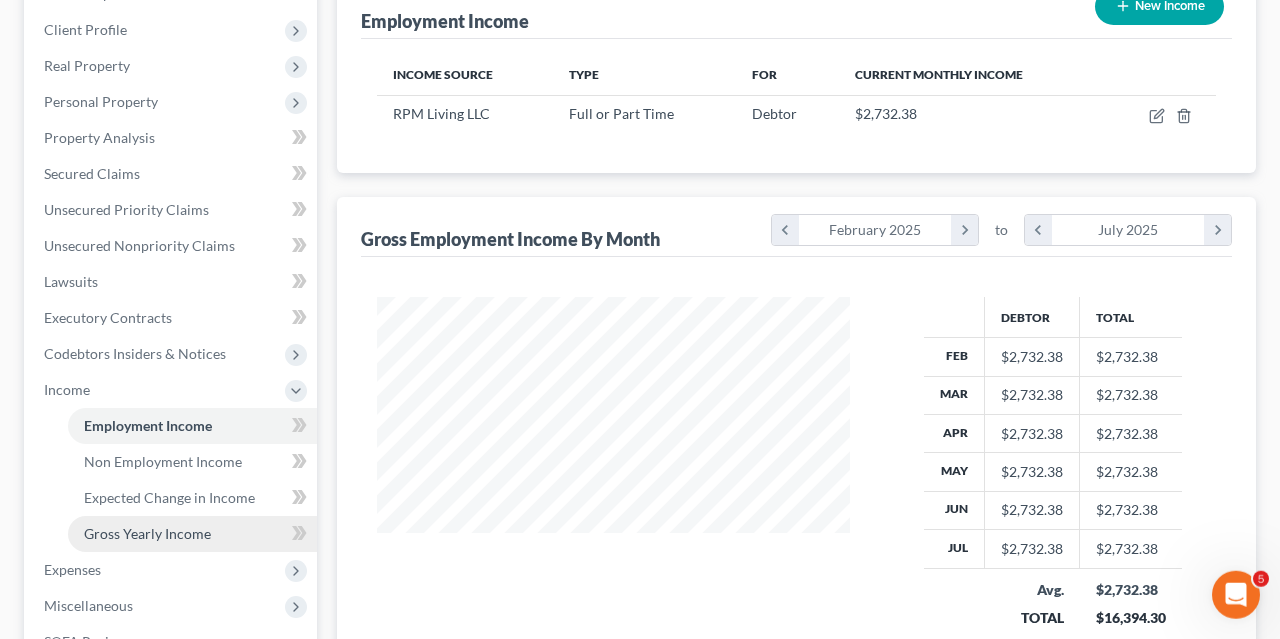 click on "Gross Yearly Income" at bounding box center [147, 533] 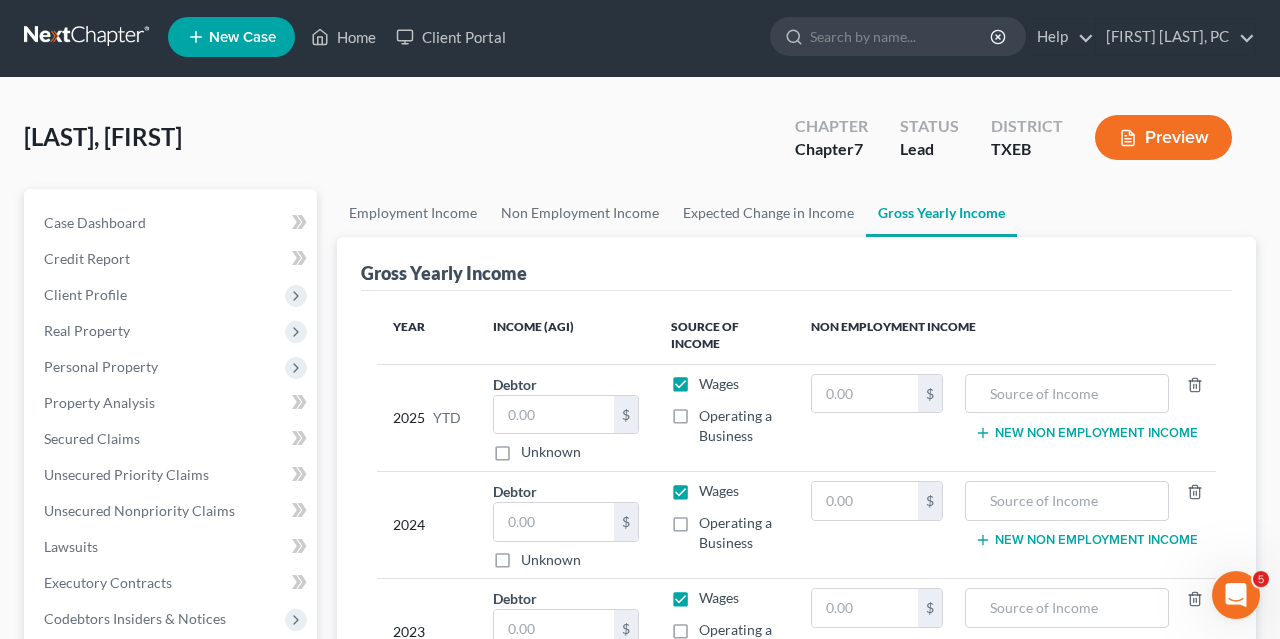 scroll, scrollTop: 0, scrollLeft: 0, axis: both 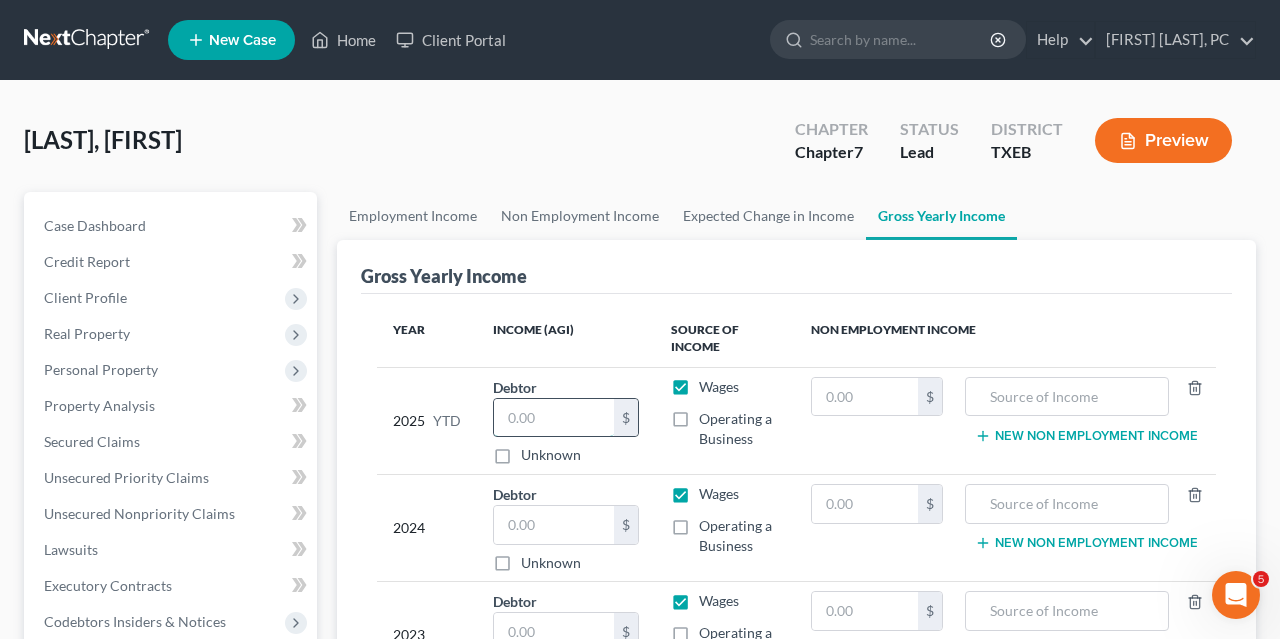 click at bounding box center (554, 418) 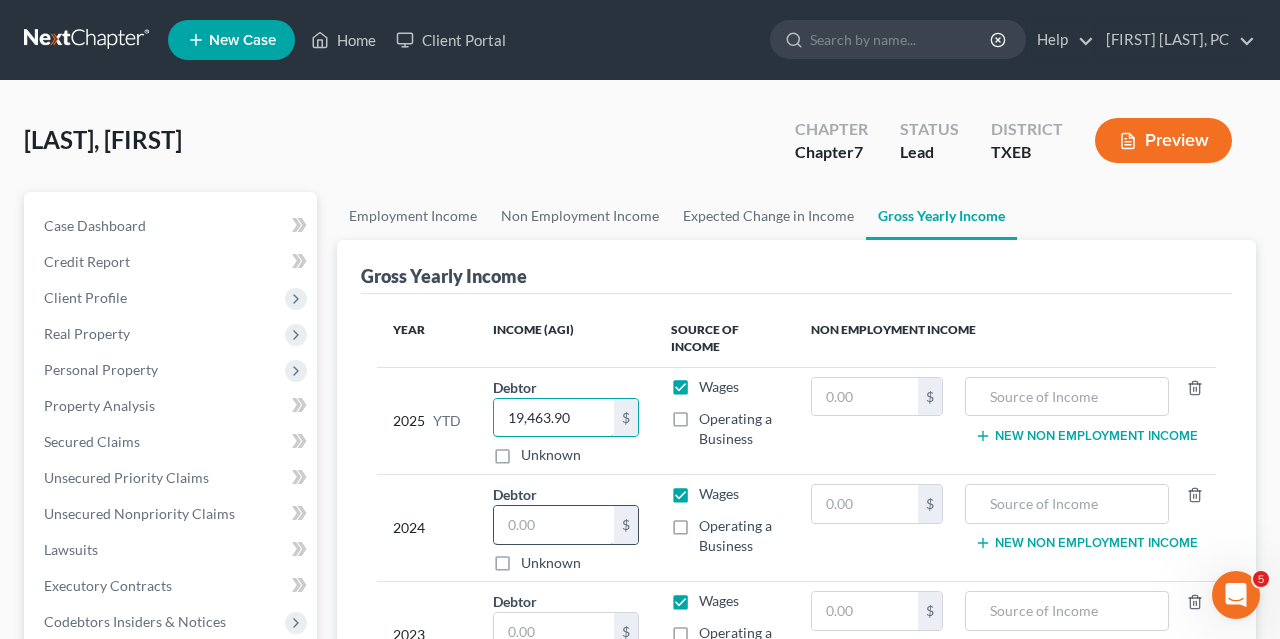 type on "19,463.90" 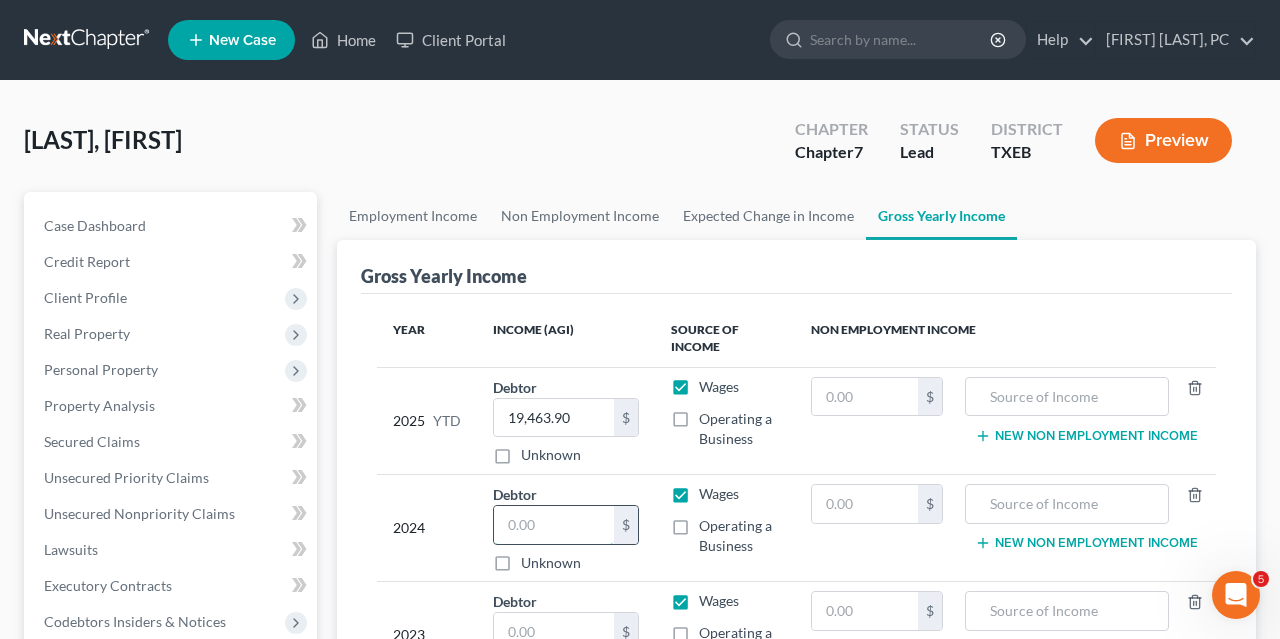 click at bounding box center (554, 525) 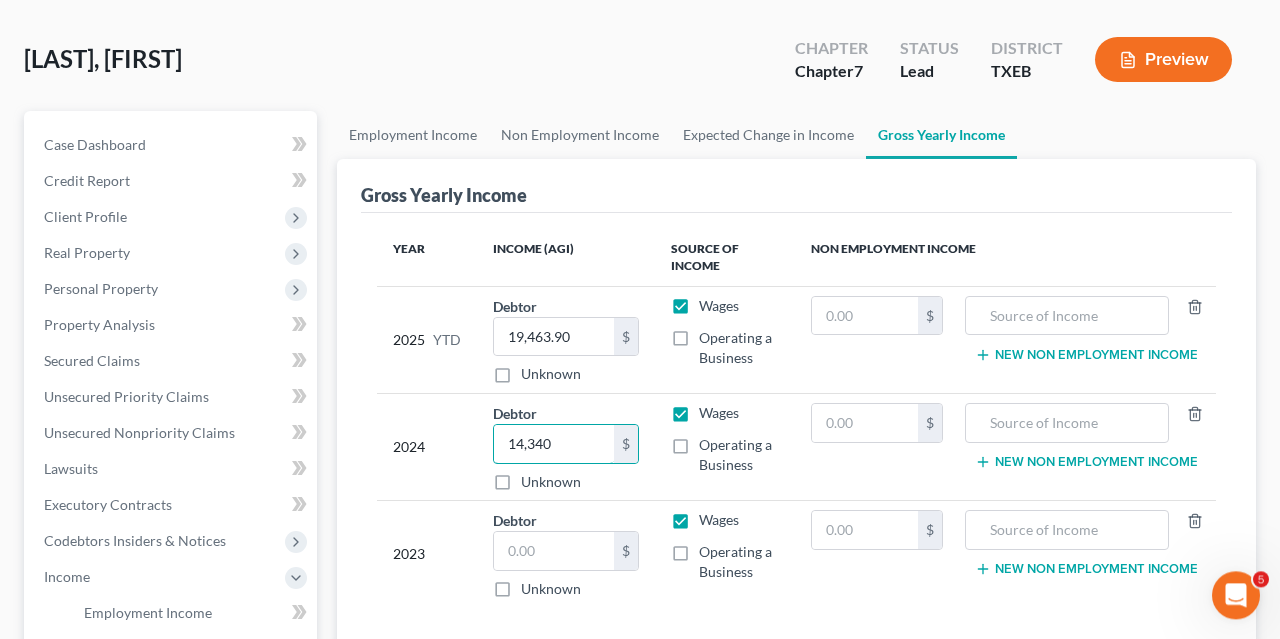 scroll, scrollTop: 82, scrollLeft: 0, axis: vertical 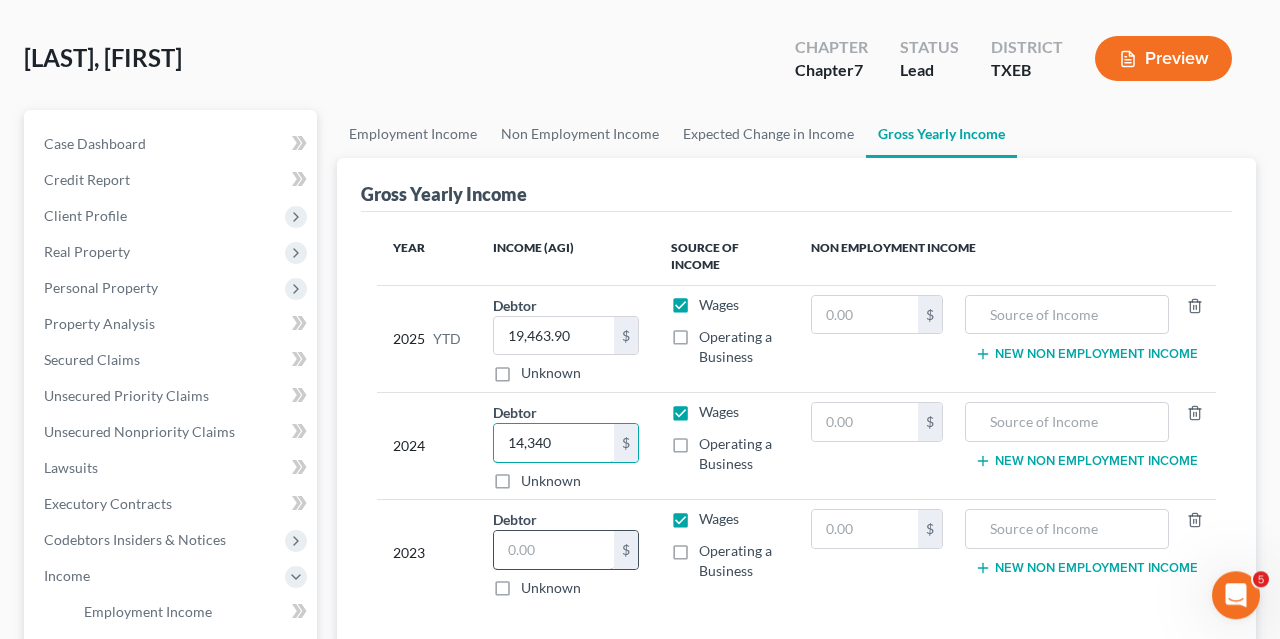 type on "14,340" 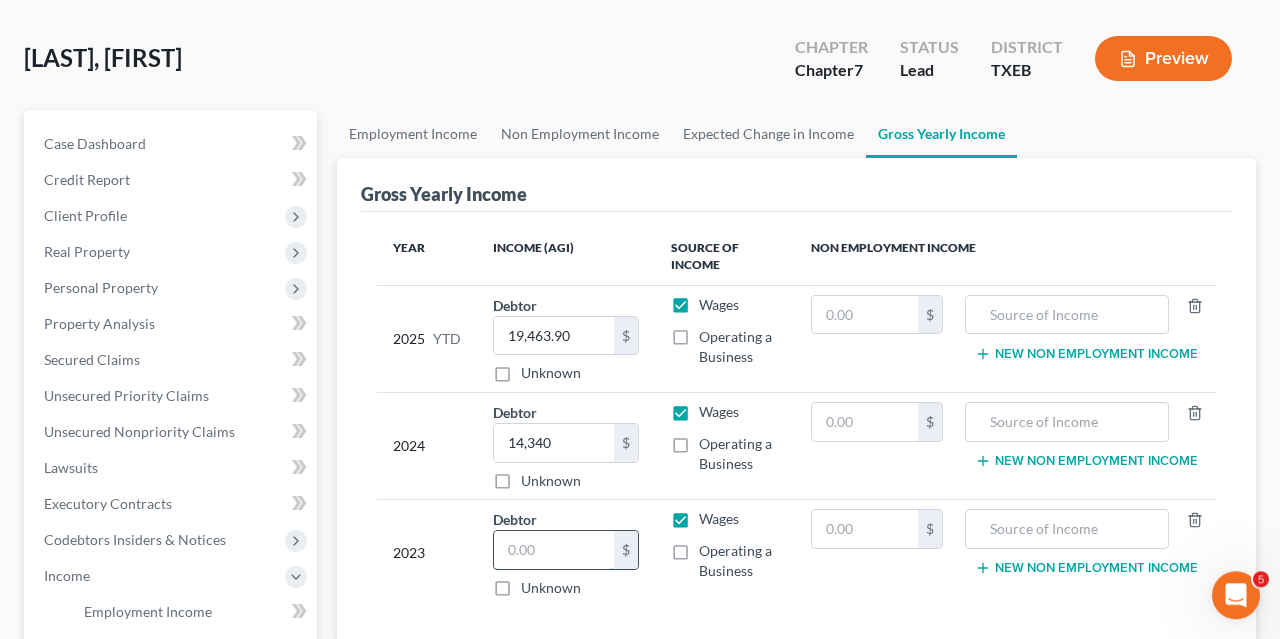 click at bounding box center (554, 550) 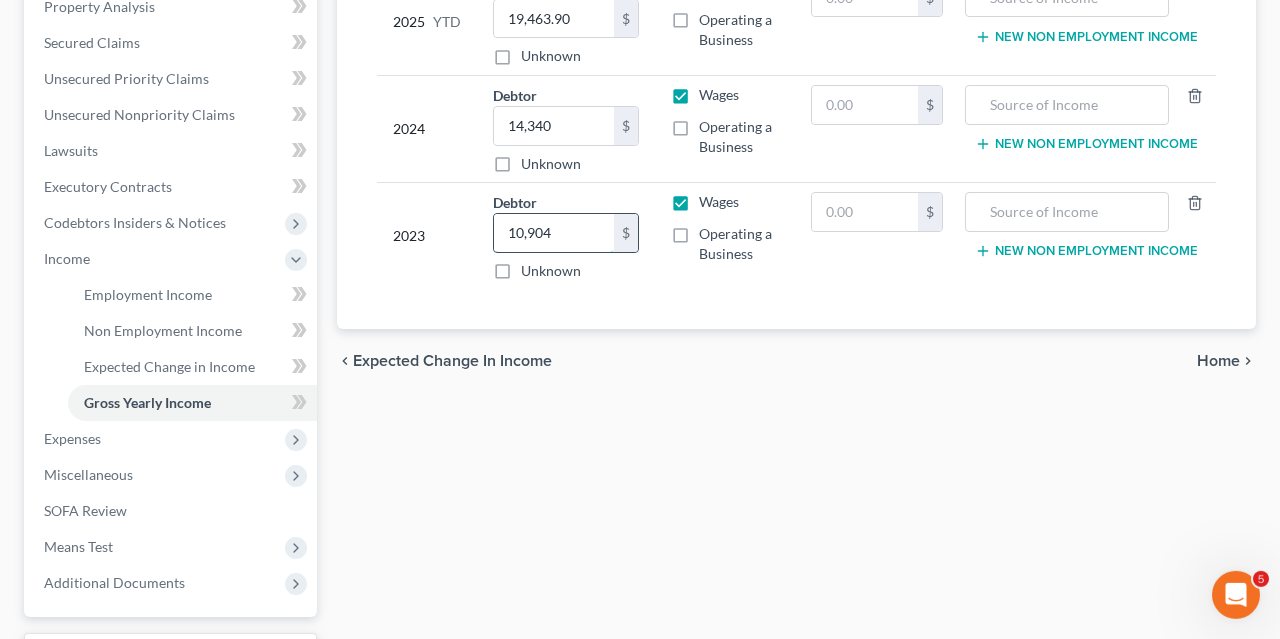 scroll, scrollTop: 397, scrollLeft: 0, axis: vertical 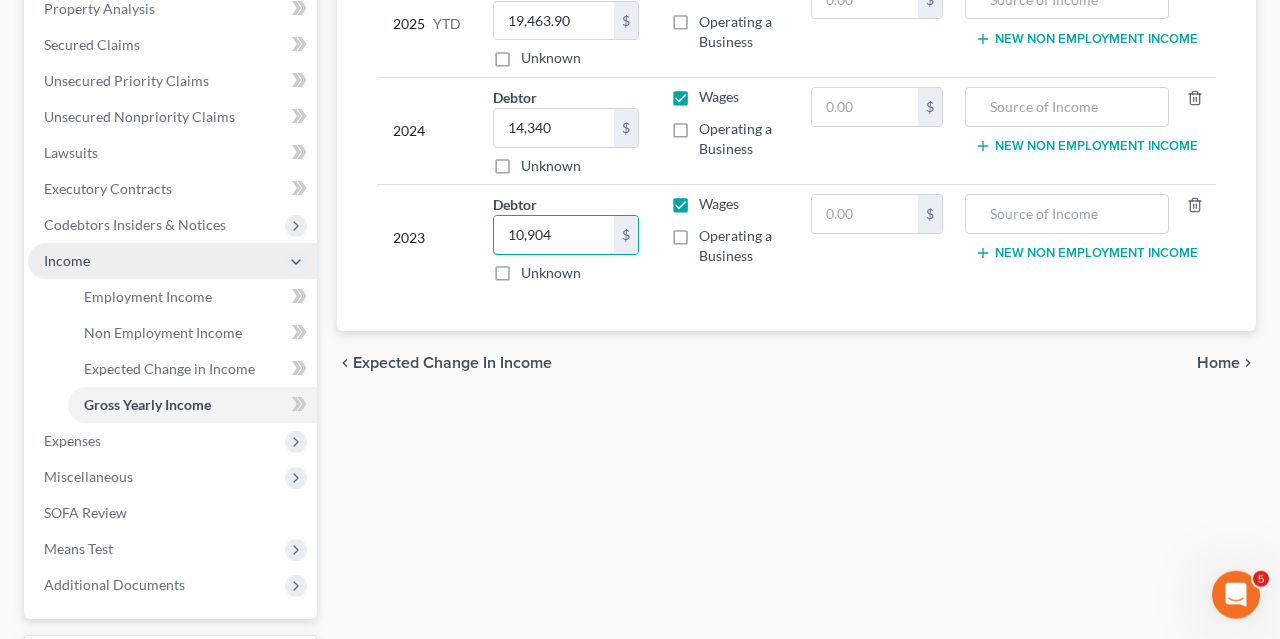 type on "10,904" 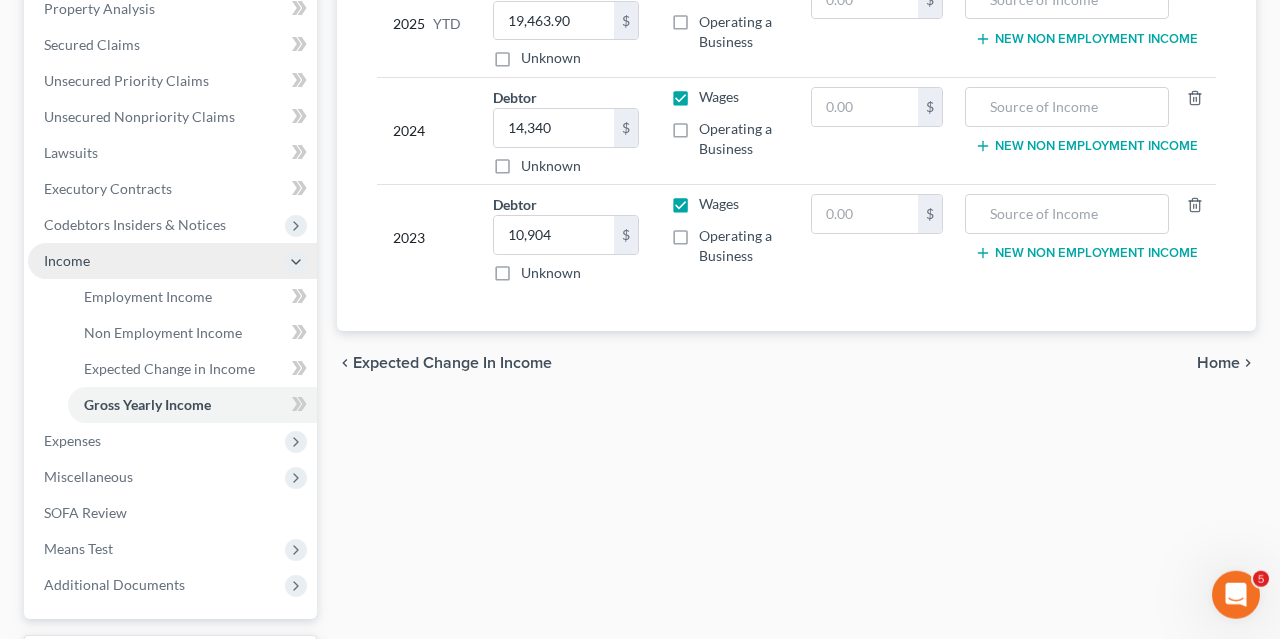 click 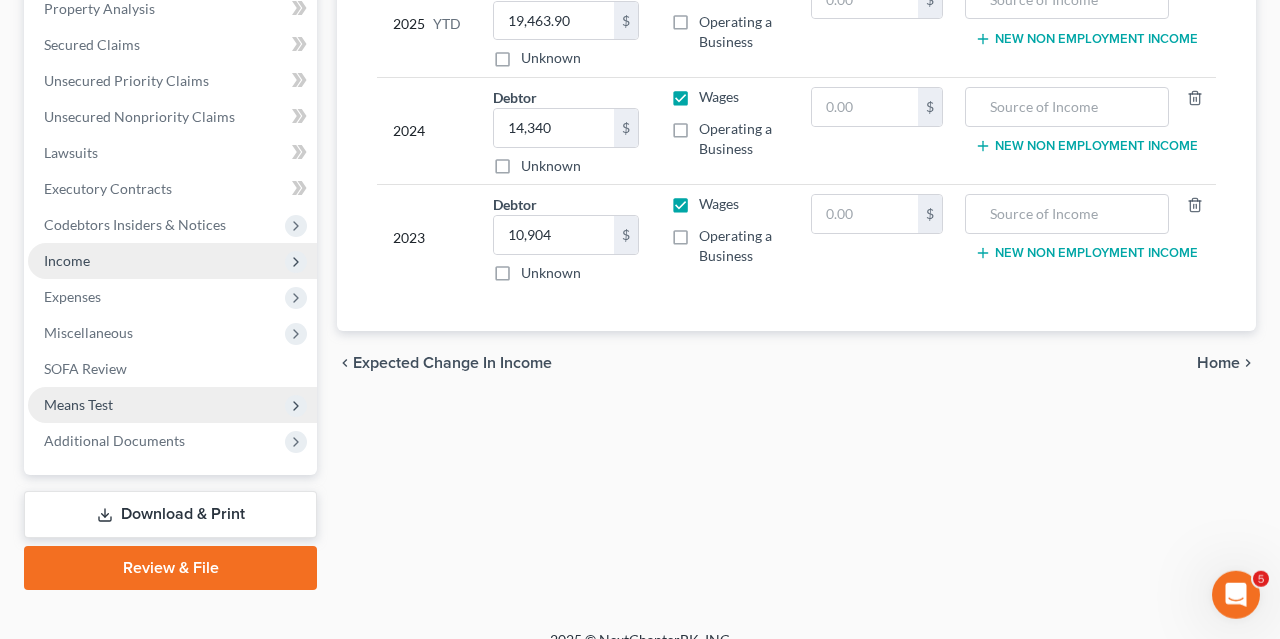 click on "Means Test" at bounding box center [172, 405] 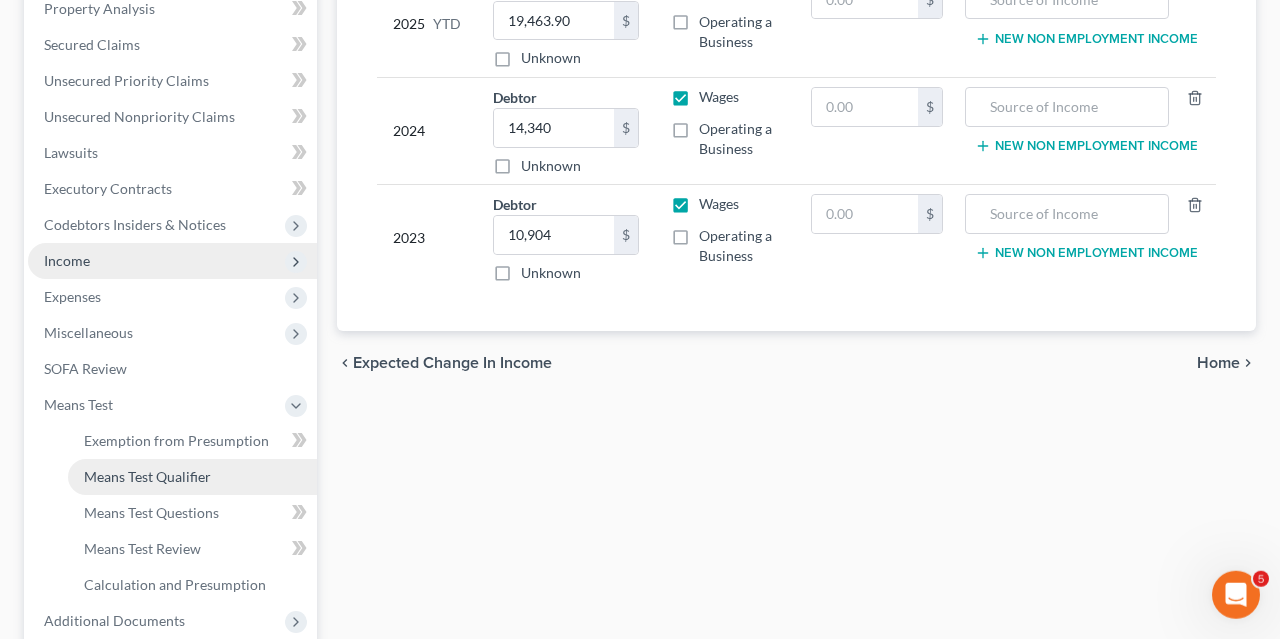 click on "Means Test Qualifier" at bounding box center [147, 476] 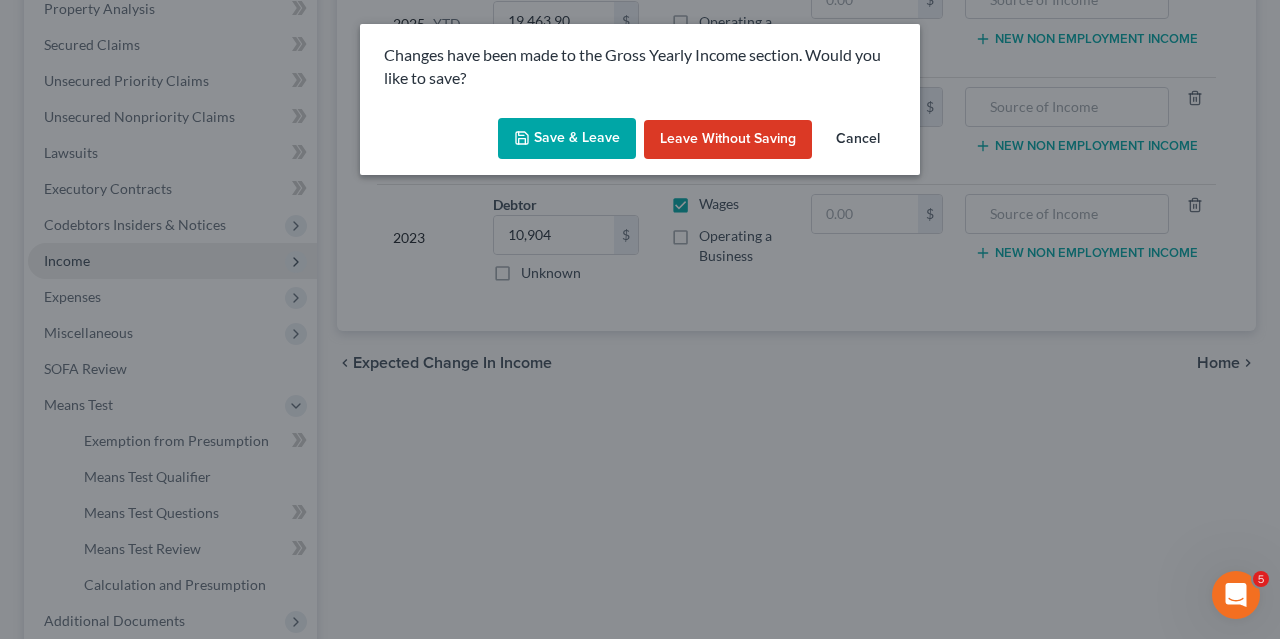 click on "Save & Leave" at bounding box center [567, 139] 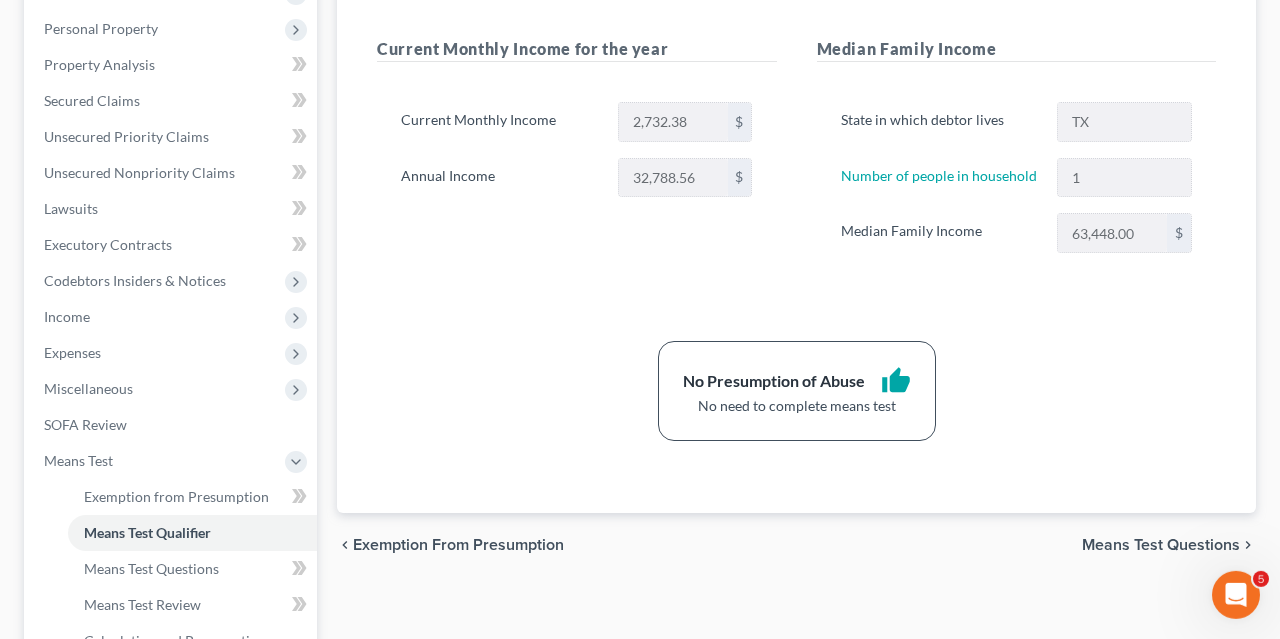 scroll, scrollTop: 343, scrollLeft: 0, axis: vertical 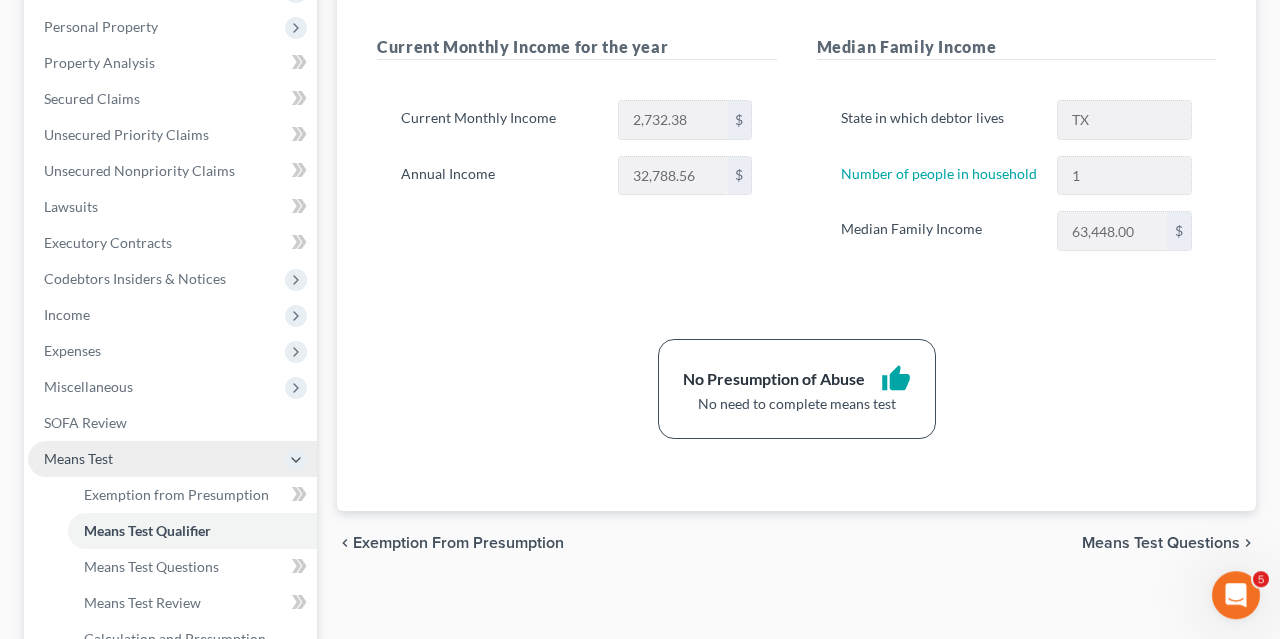 click 